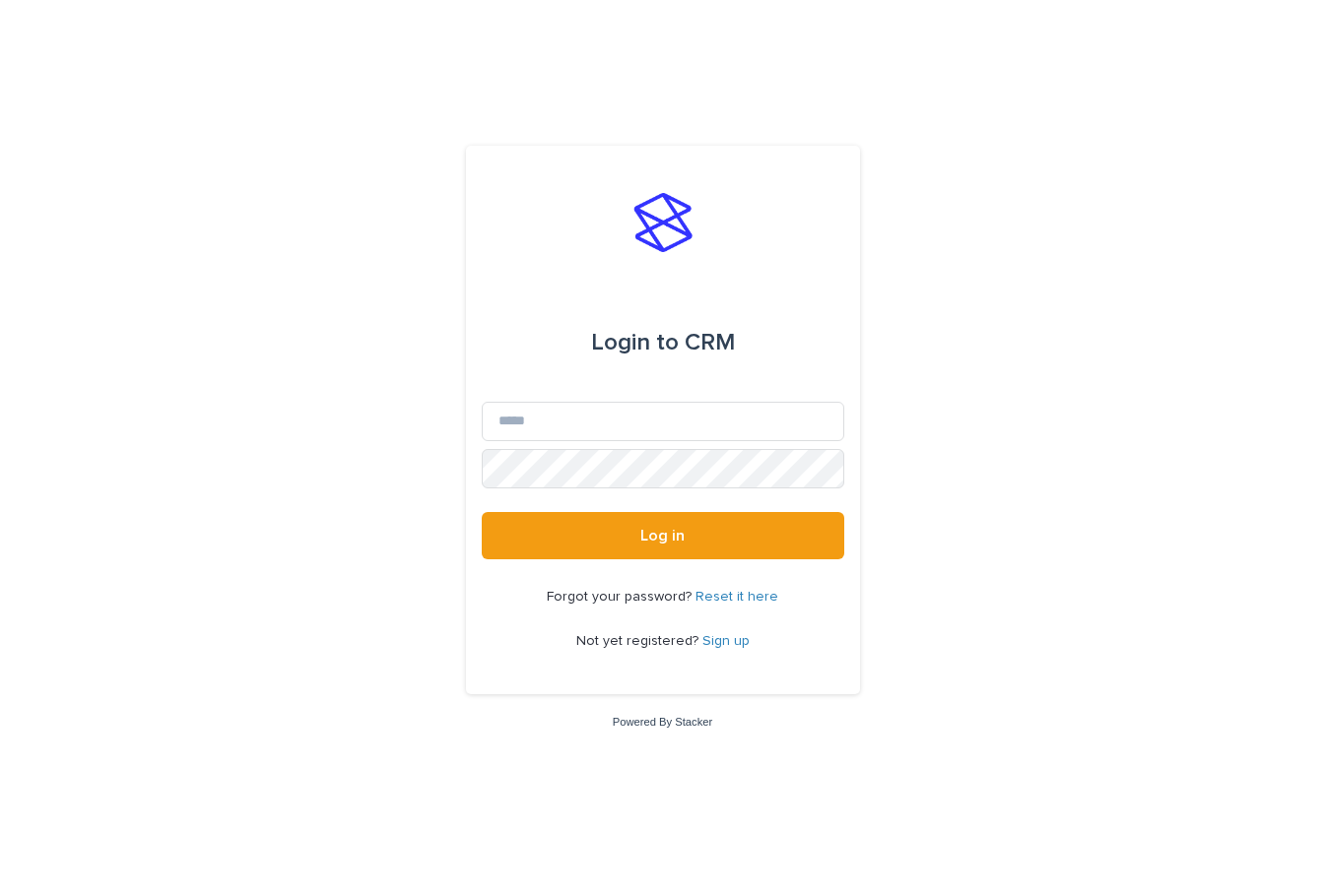 scroll, scrollTop: 0, scrollLeft: 0, axis: both 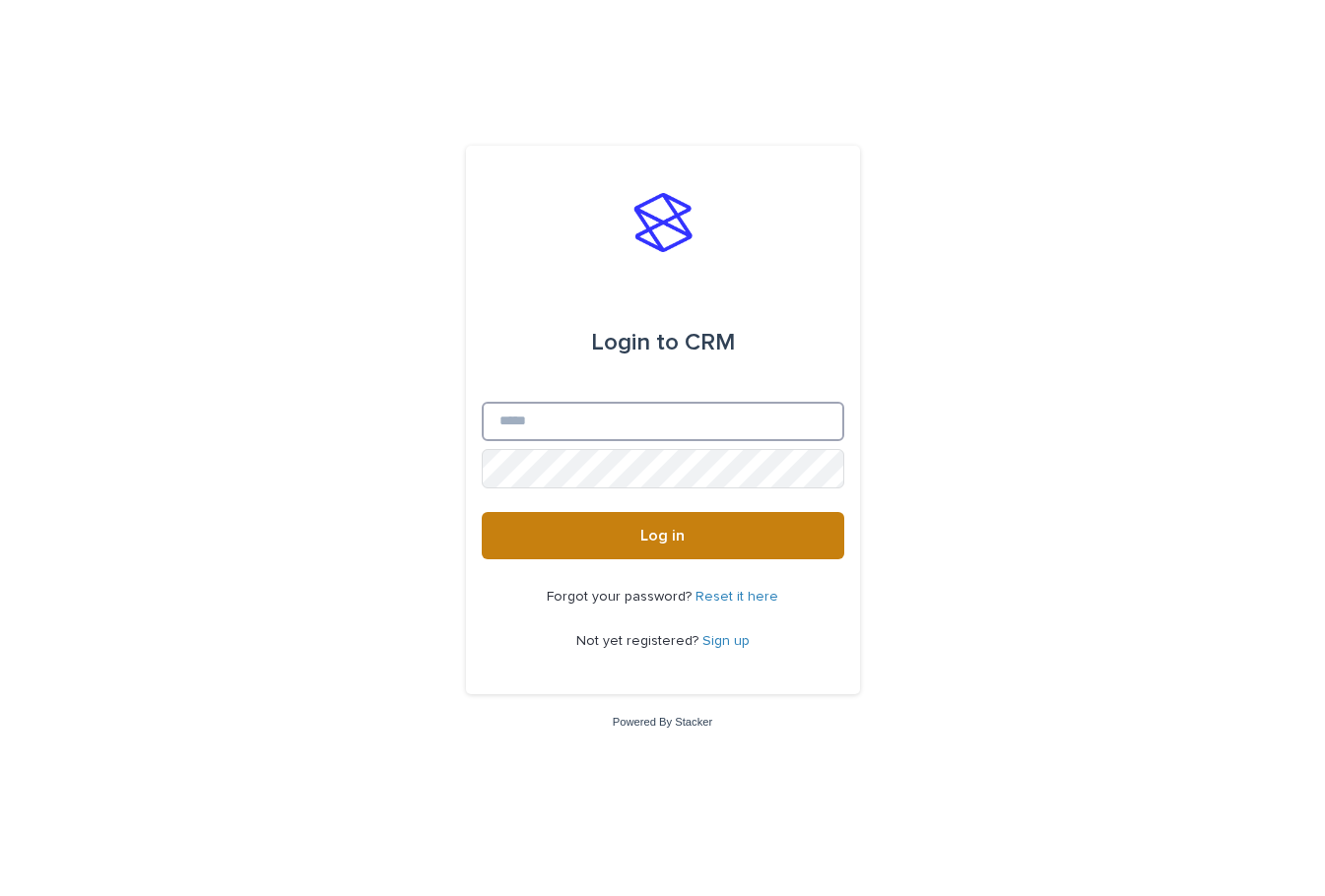 type on "**********" 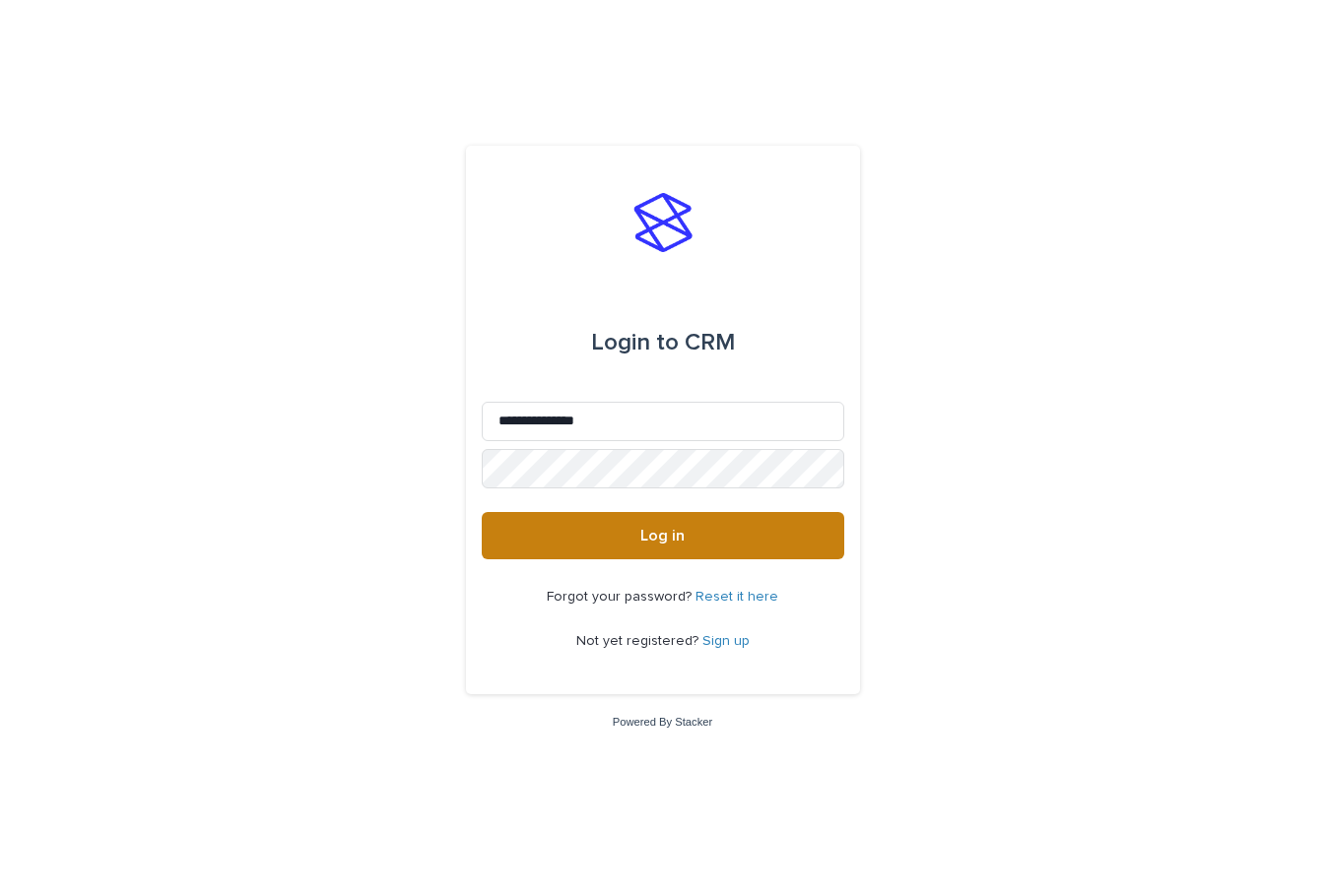 click on "Log in" at bounding box center [662, 536] 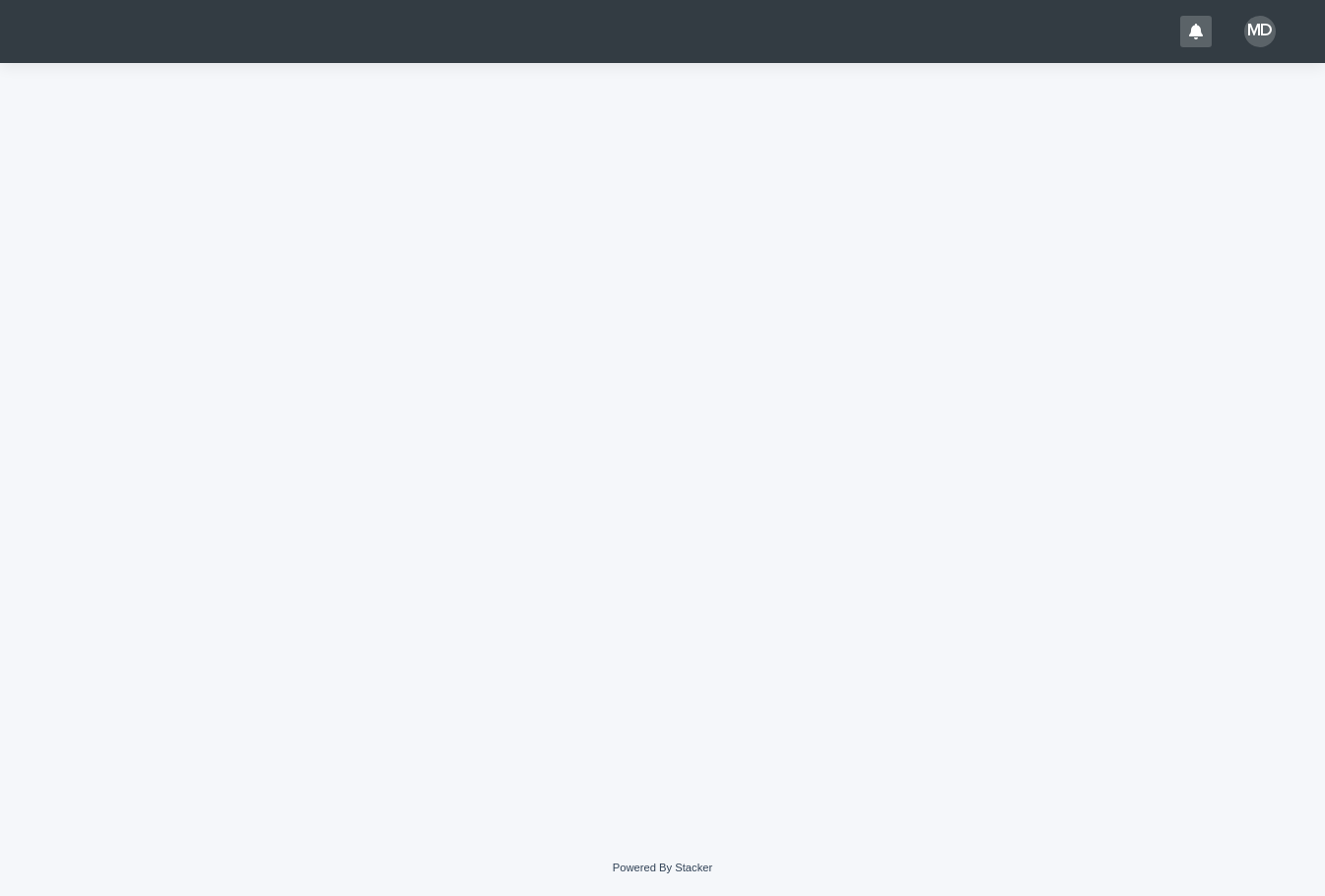 scroll, scrollTop: 0, scrollLeft: 0, axis: both 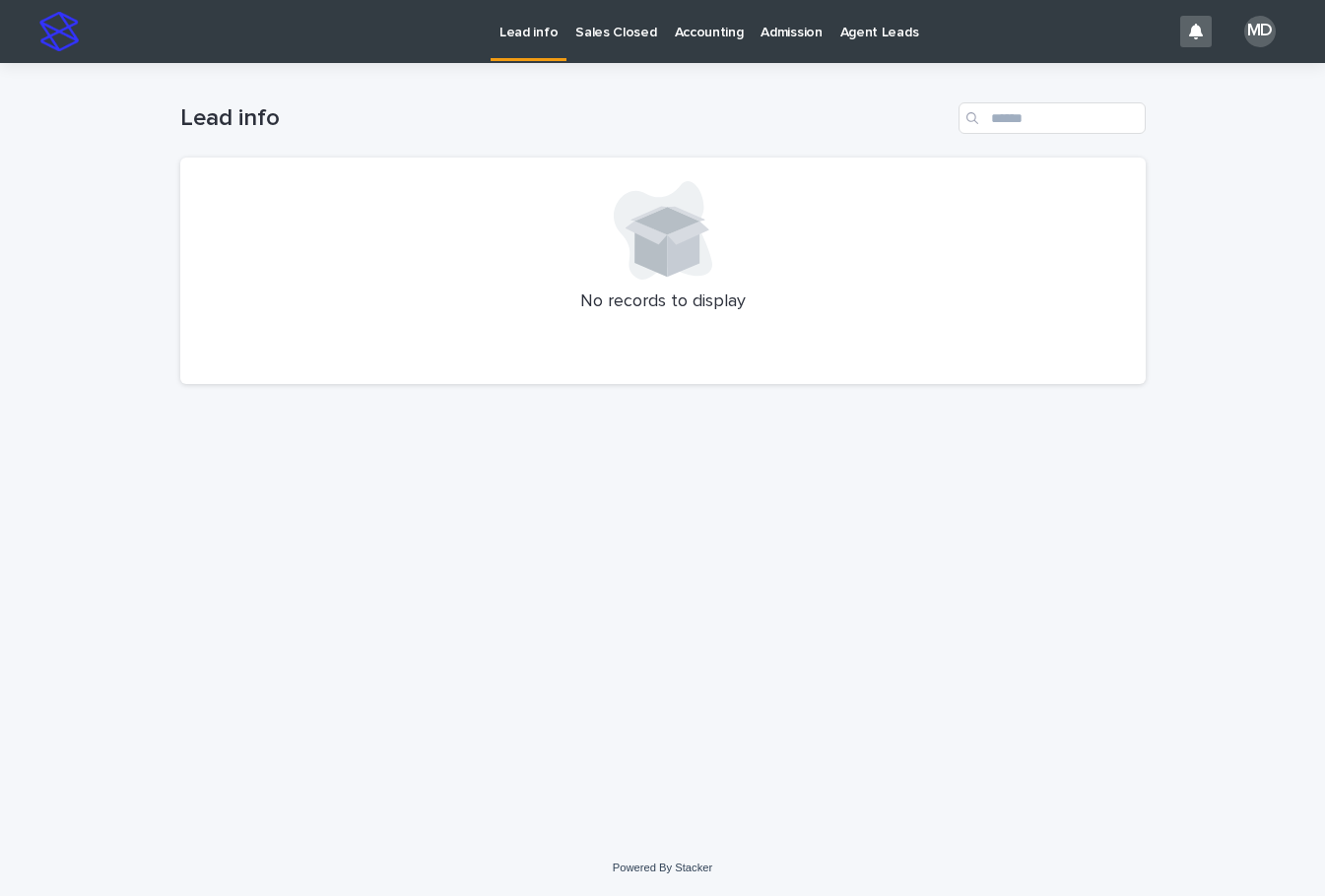 click on "Admission" at bounding box center (791, 21) 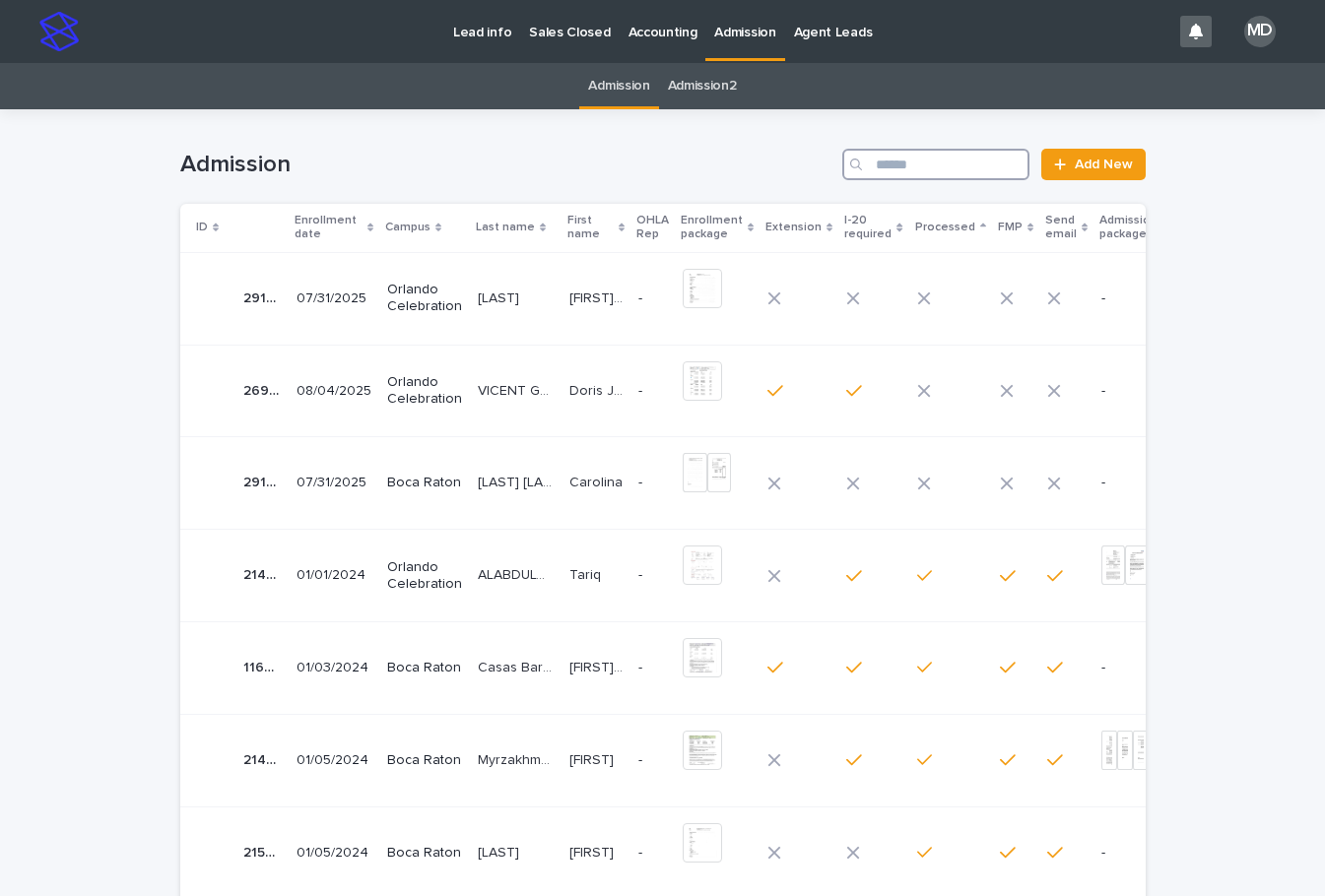 click at bounding box center [936, 164] 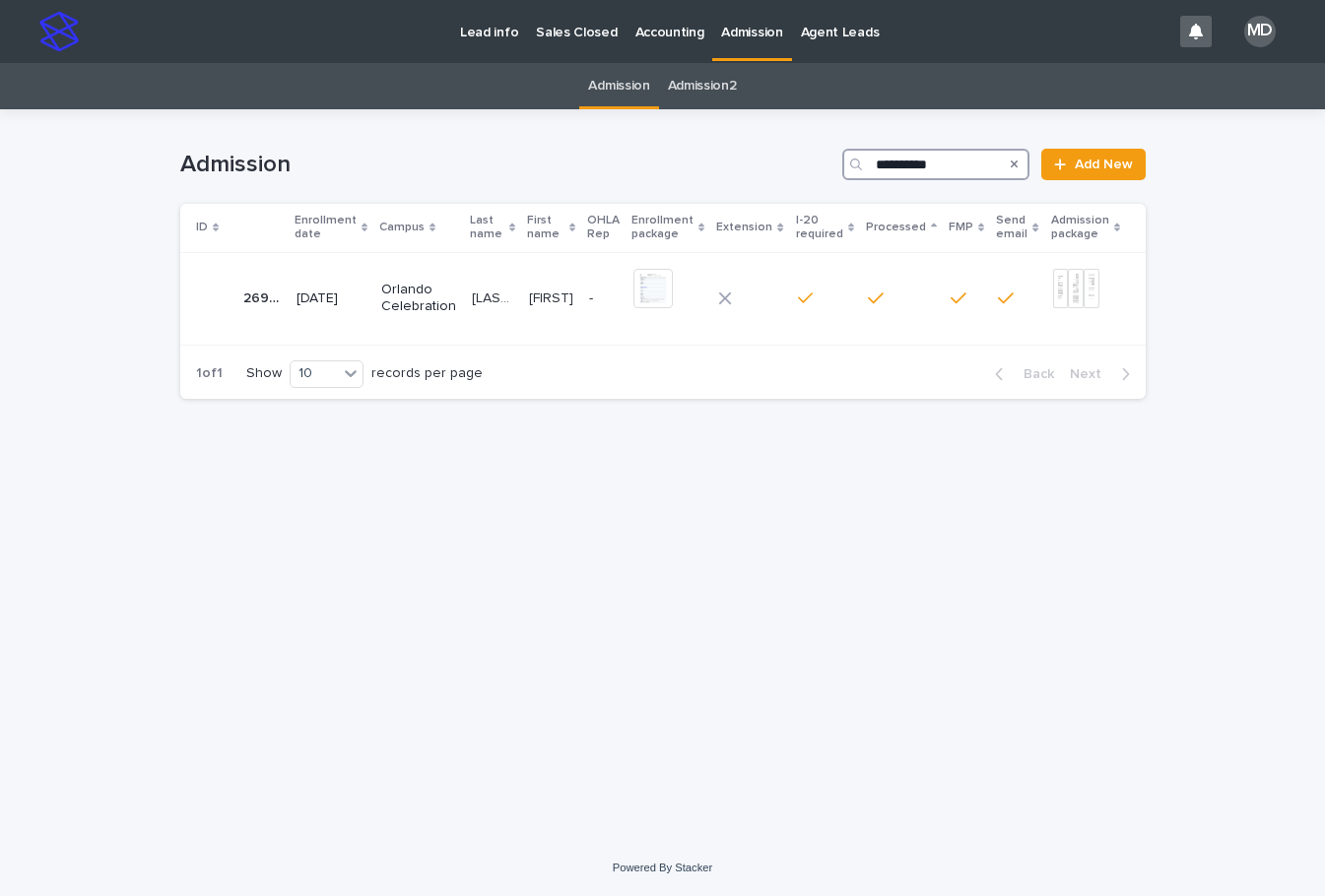 type on "**********" 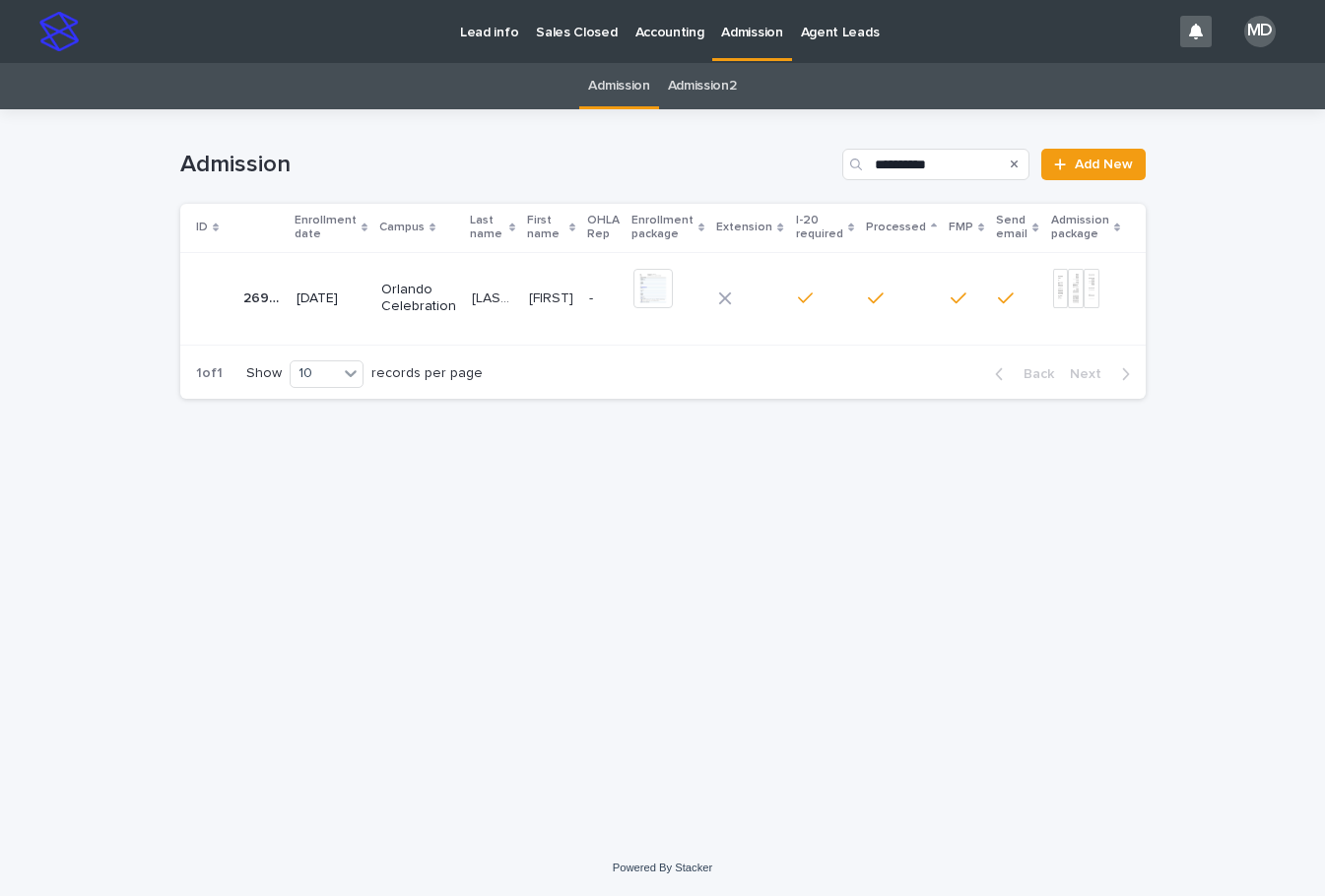 click on "[LAST] [LAST]" at bounding box center (495, 296) 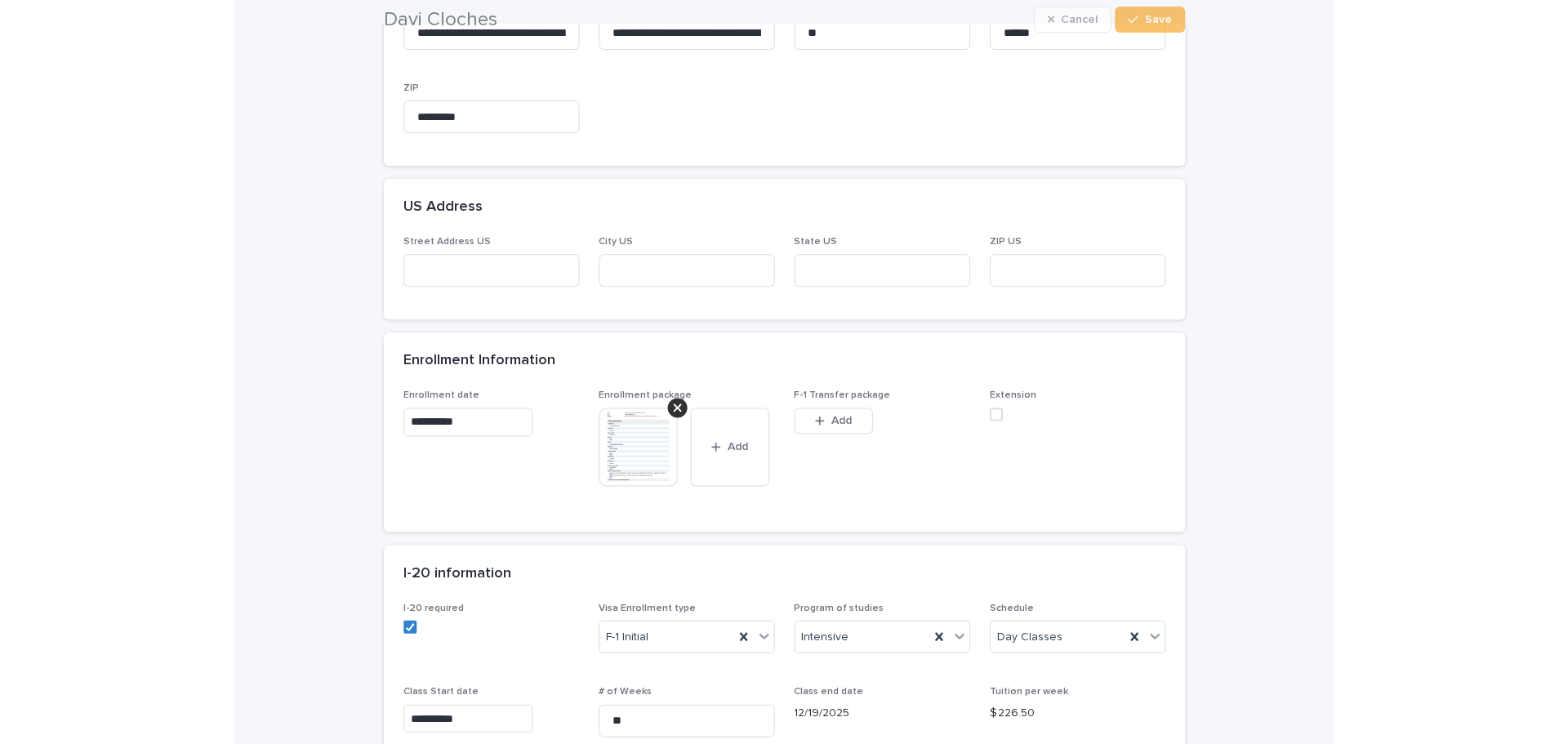 scroll, scrollTop: 653, scrollLeft: 0, axis: vertical 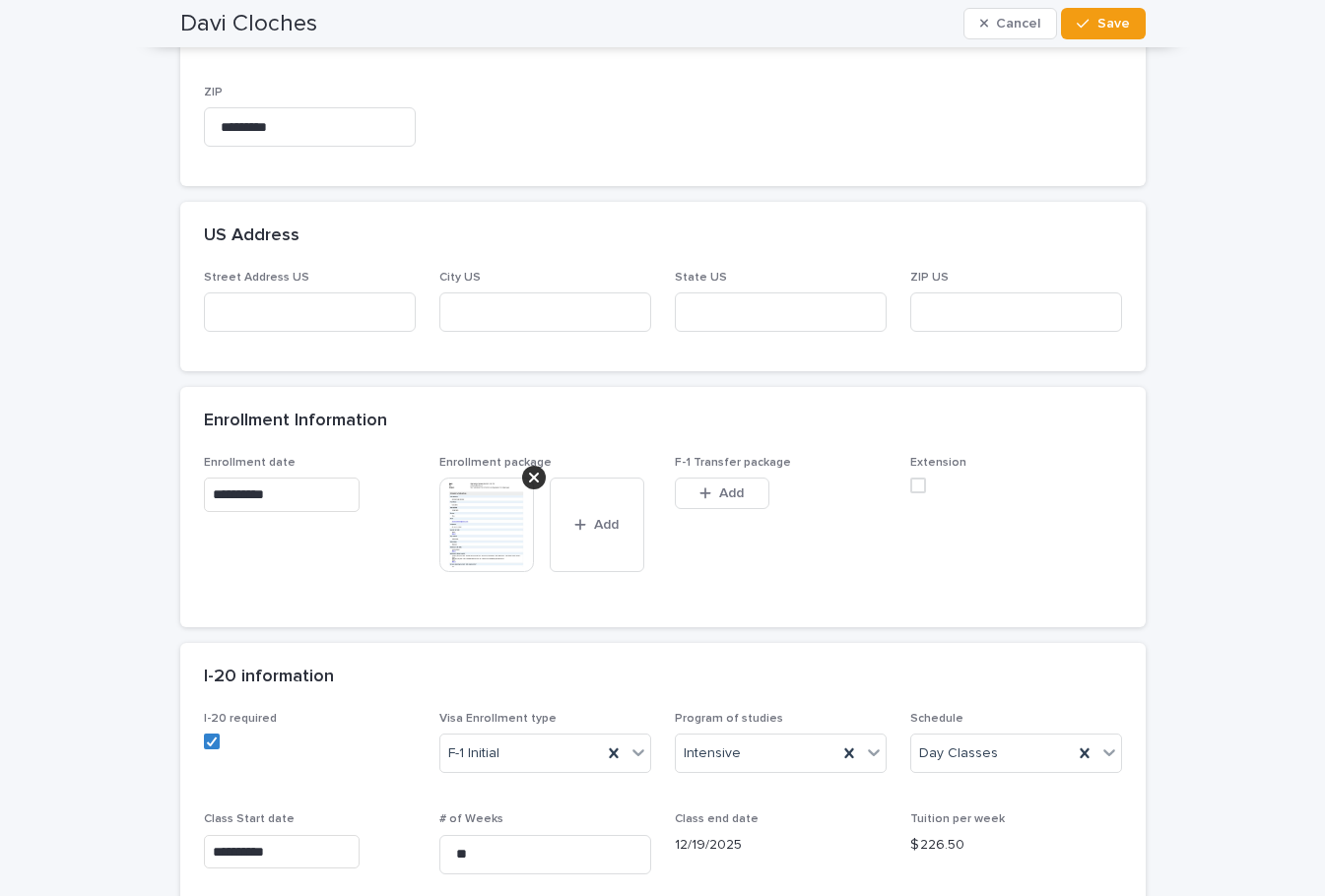 click at bounding box center [487, 525] 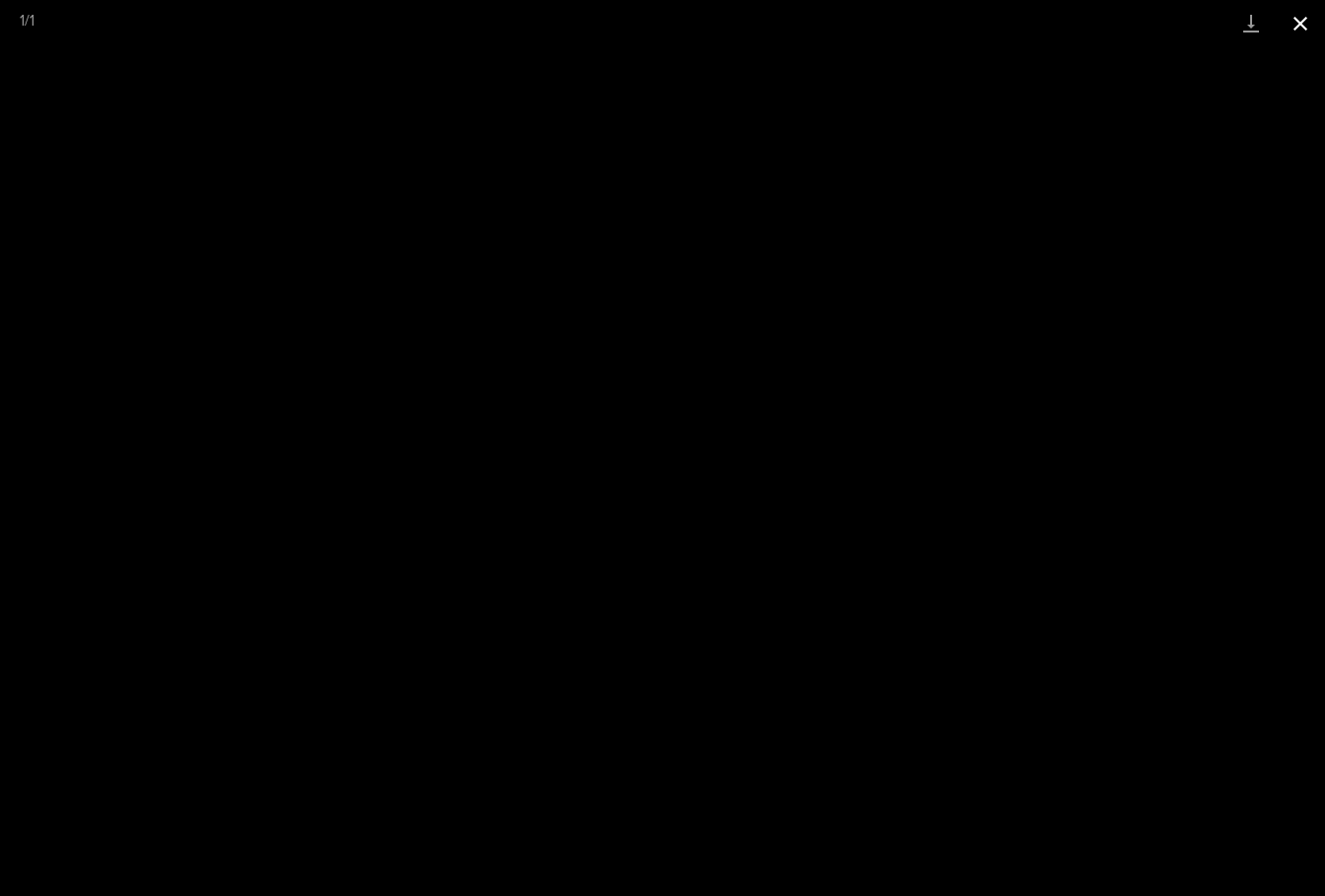 click at bounding box center (1300, 23) 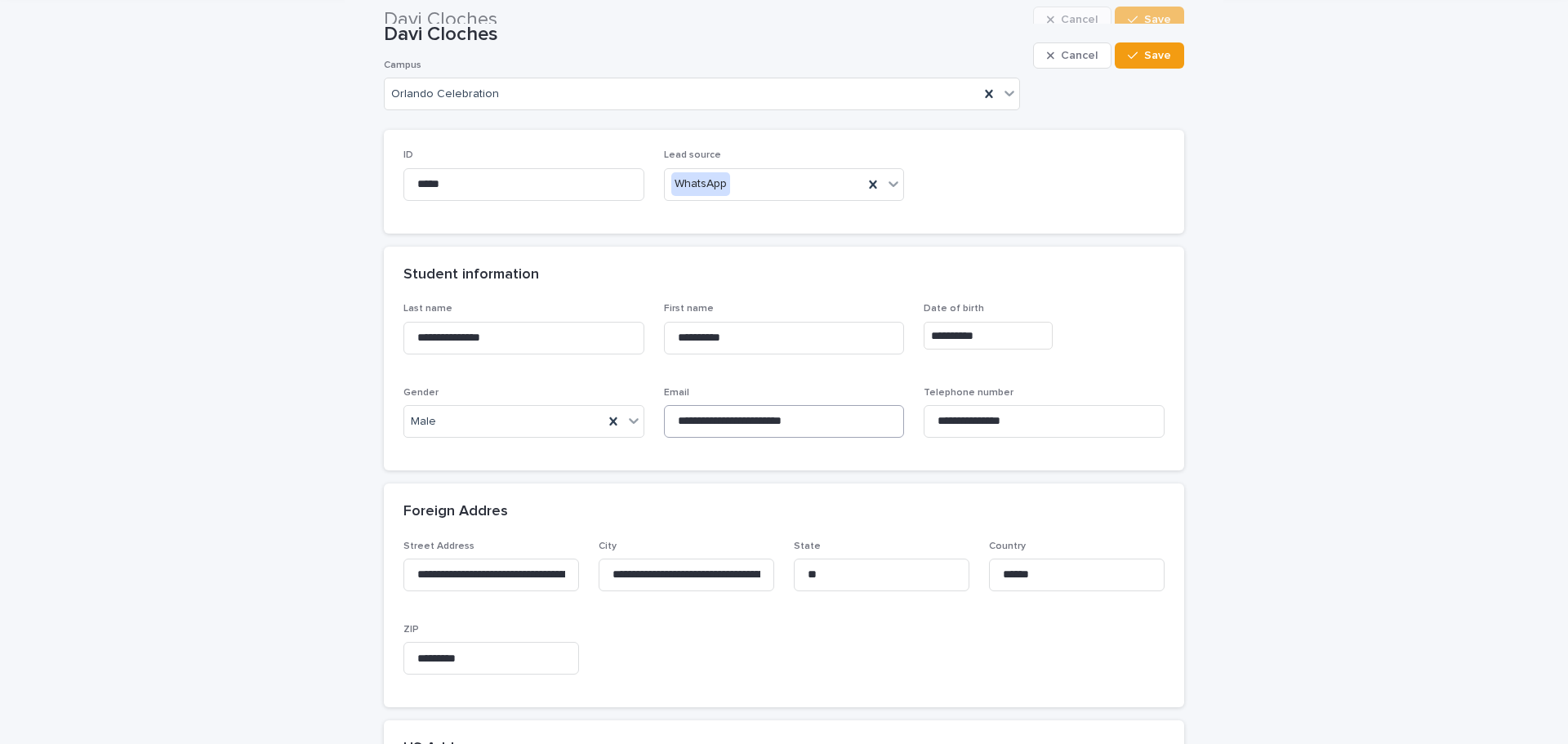 scroll, scrollTop: 0, scrollLeft: 0, axis: both 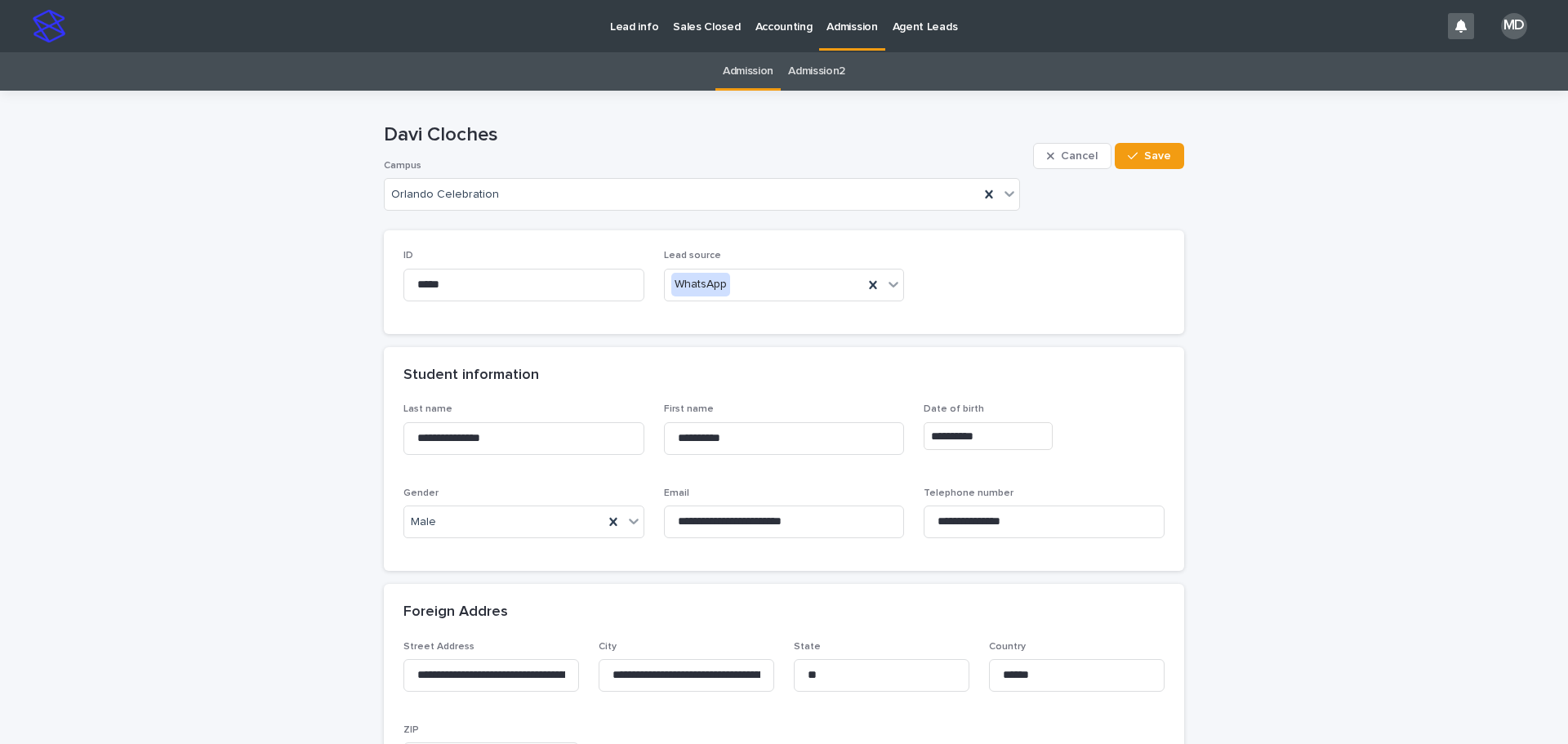 click on "Admission" at bounding box center (852, 17) 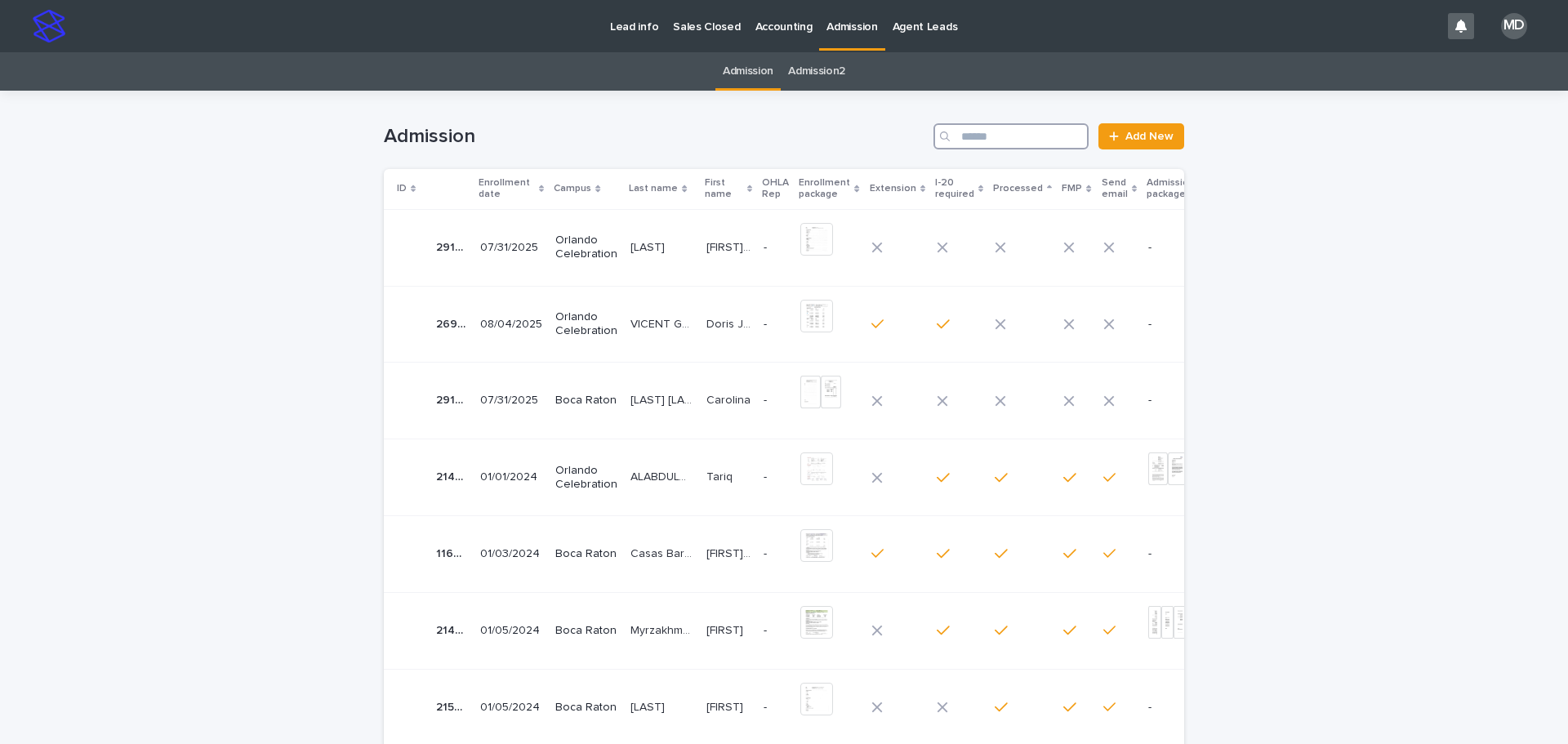 click at bounding box center (1011, 136) 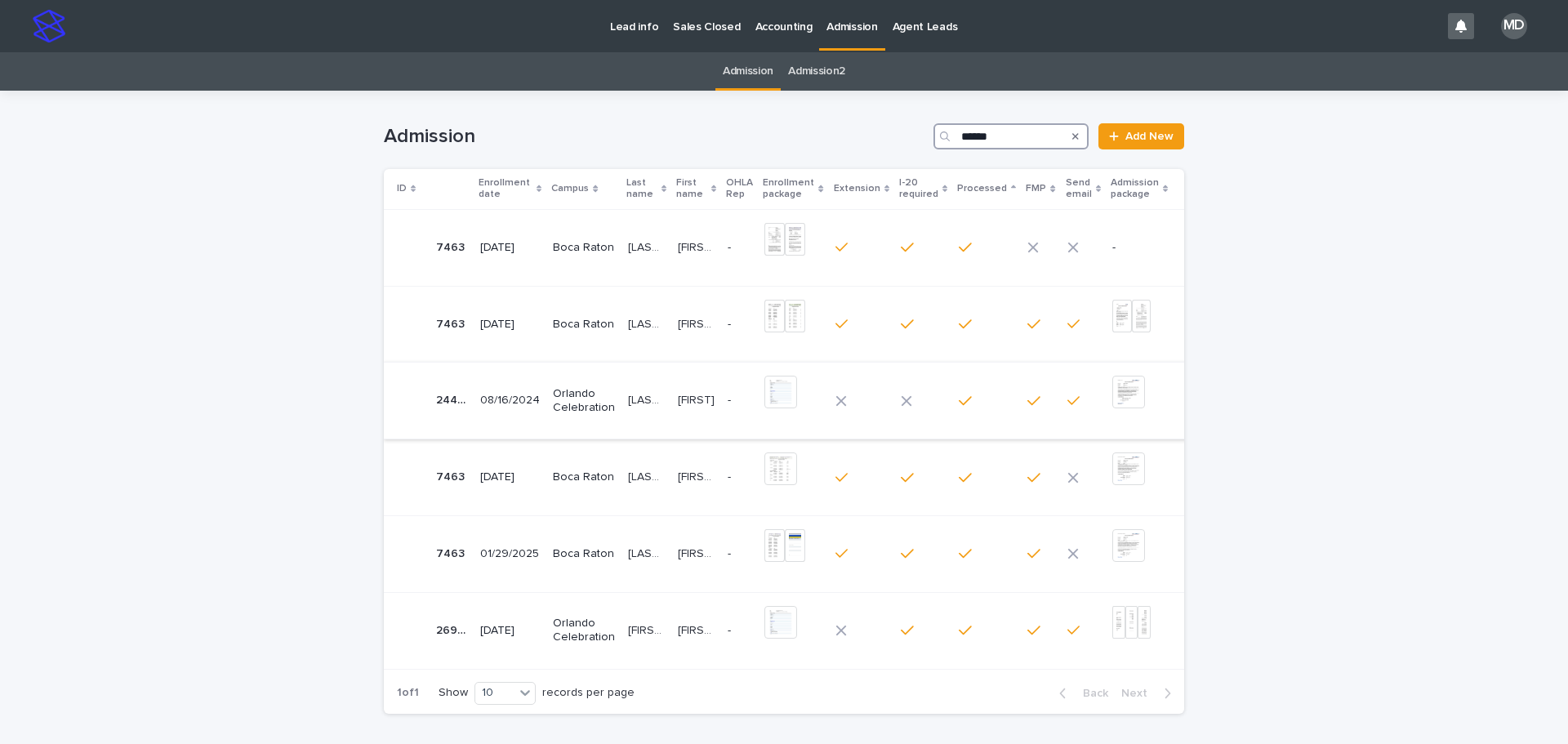 type on "******" 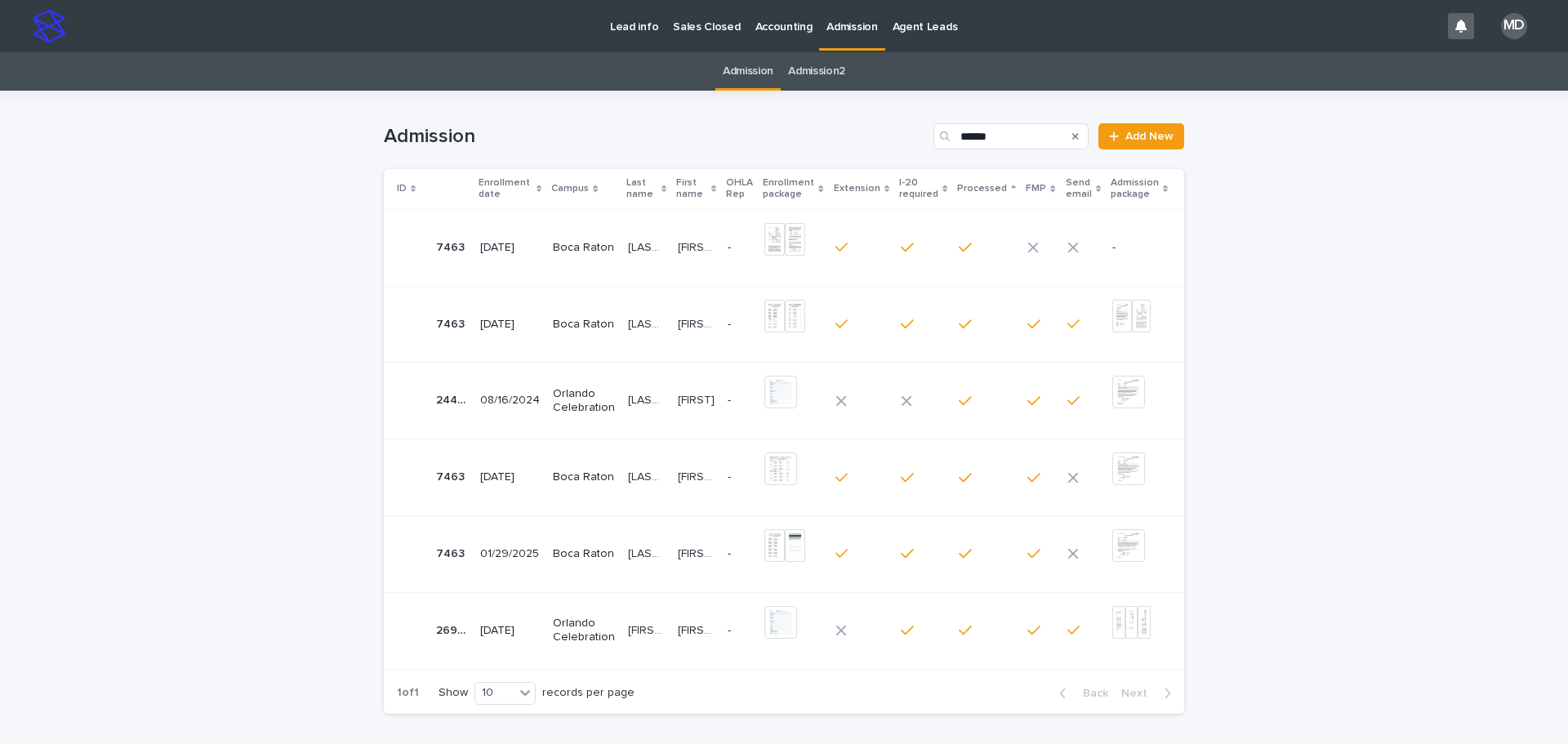 click on "[LAST] [LAST]" at bounding box center (648, 399) 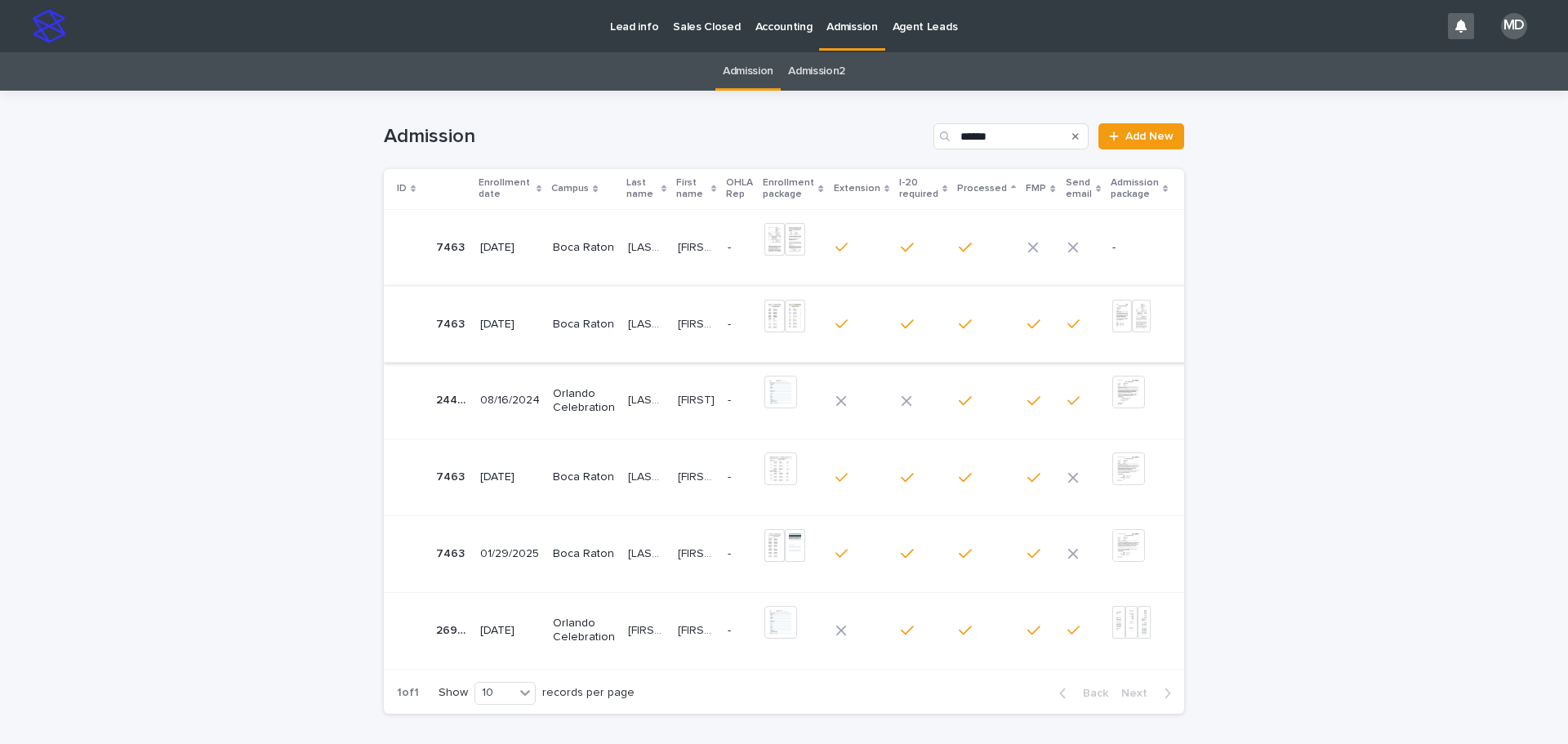 scroll, scrollTop: 52, scrollLeft: 0, axis: vertical 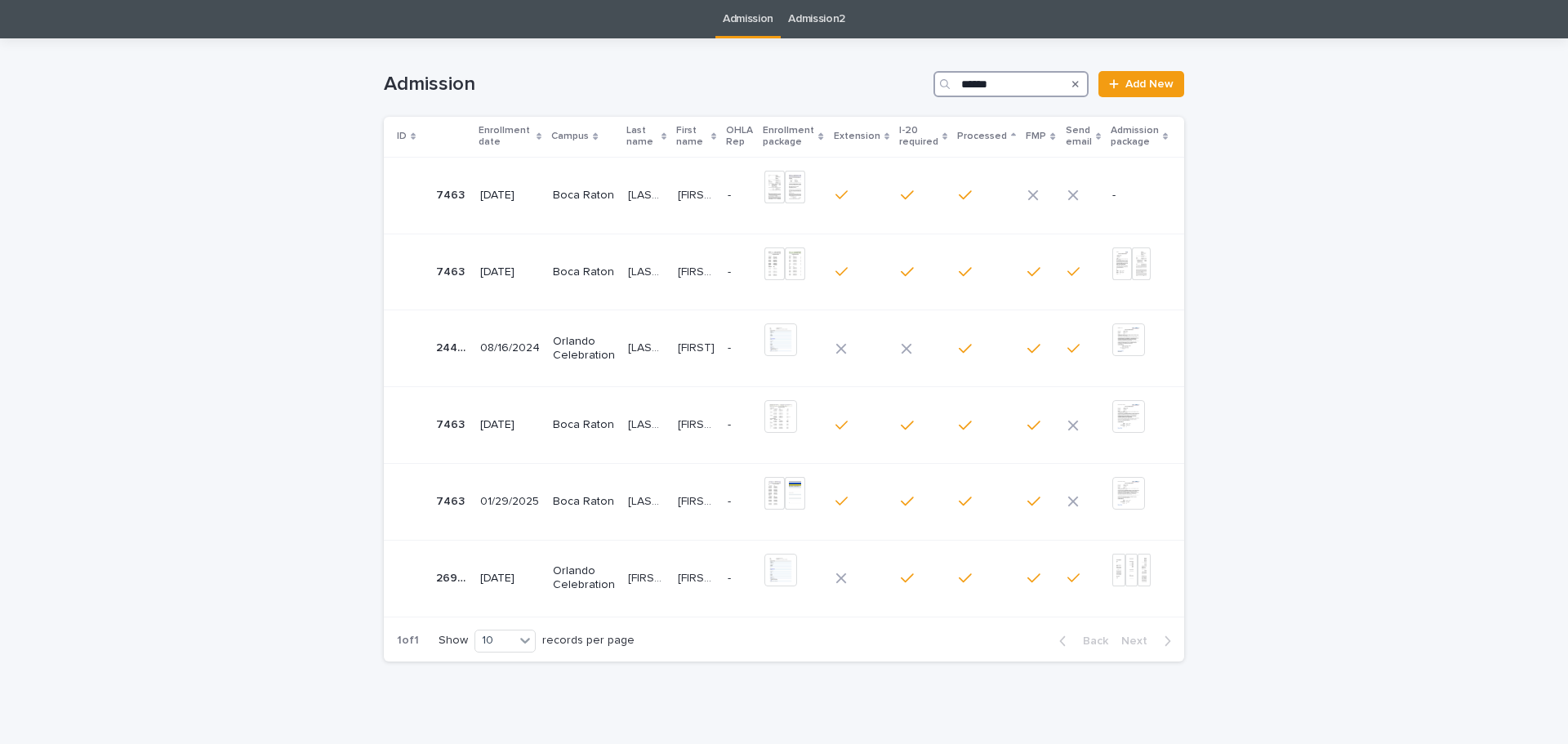 drag, startPoint x: 989, startPoint y: 83, endPoint x: 929, endPoint y: 83, distance: 60 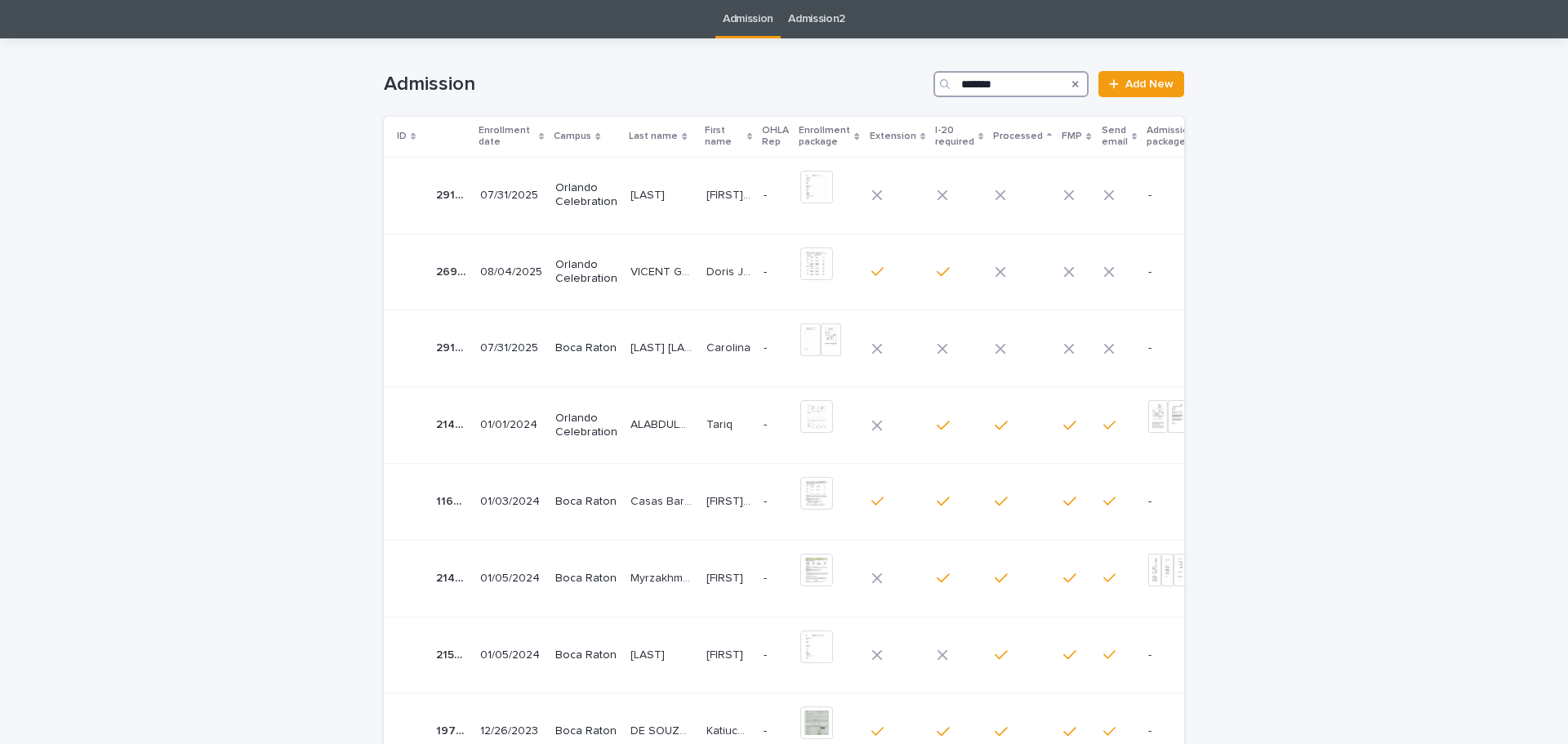 scroll, scrollTop: 0, scrollLeft: 0, axis: both 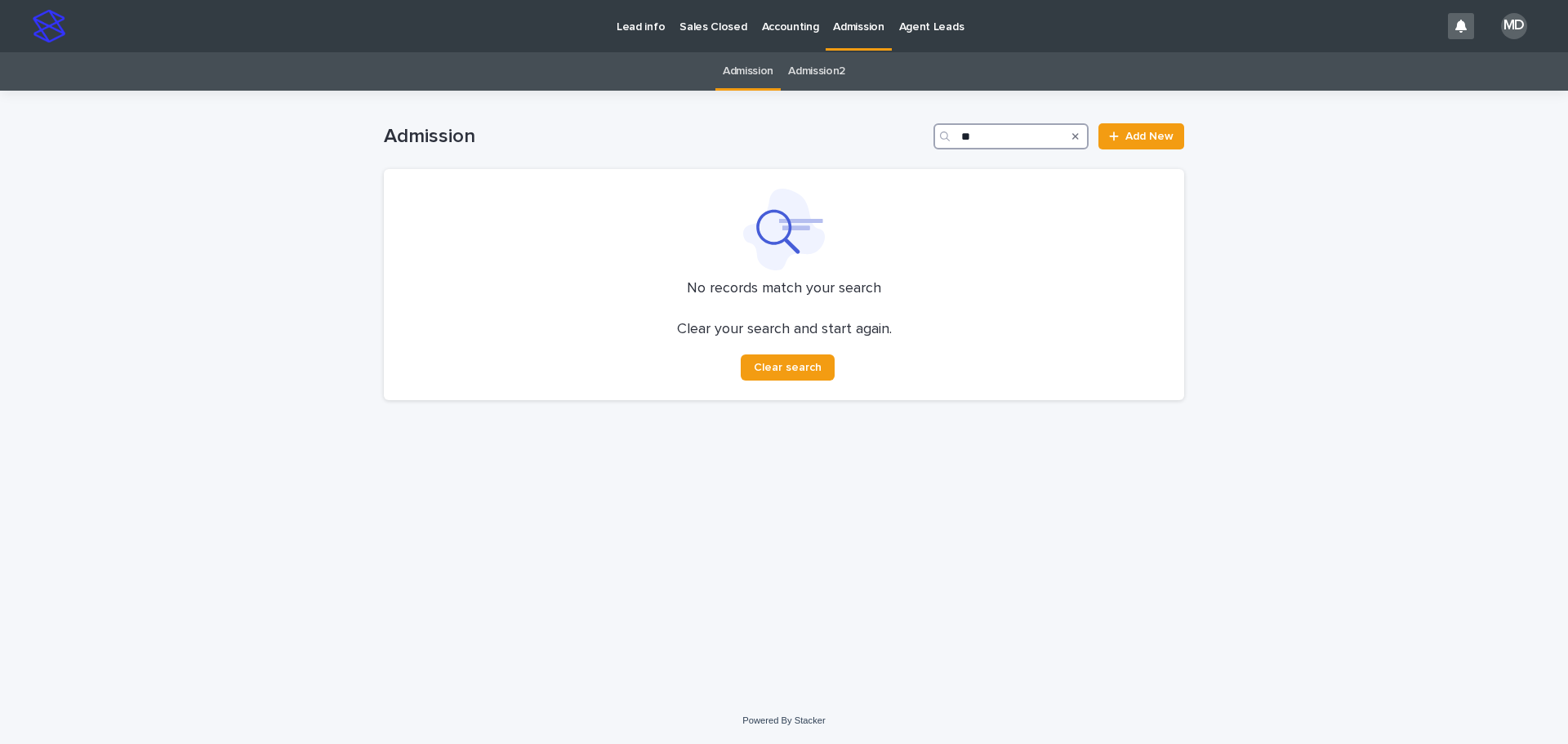 type on "*" 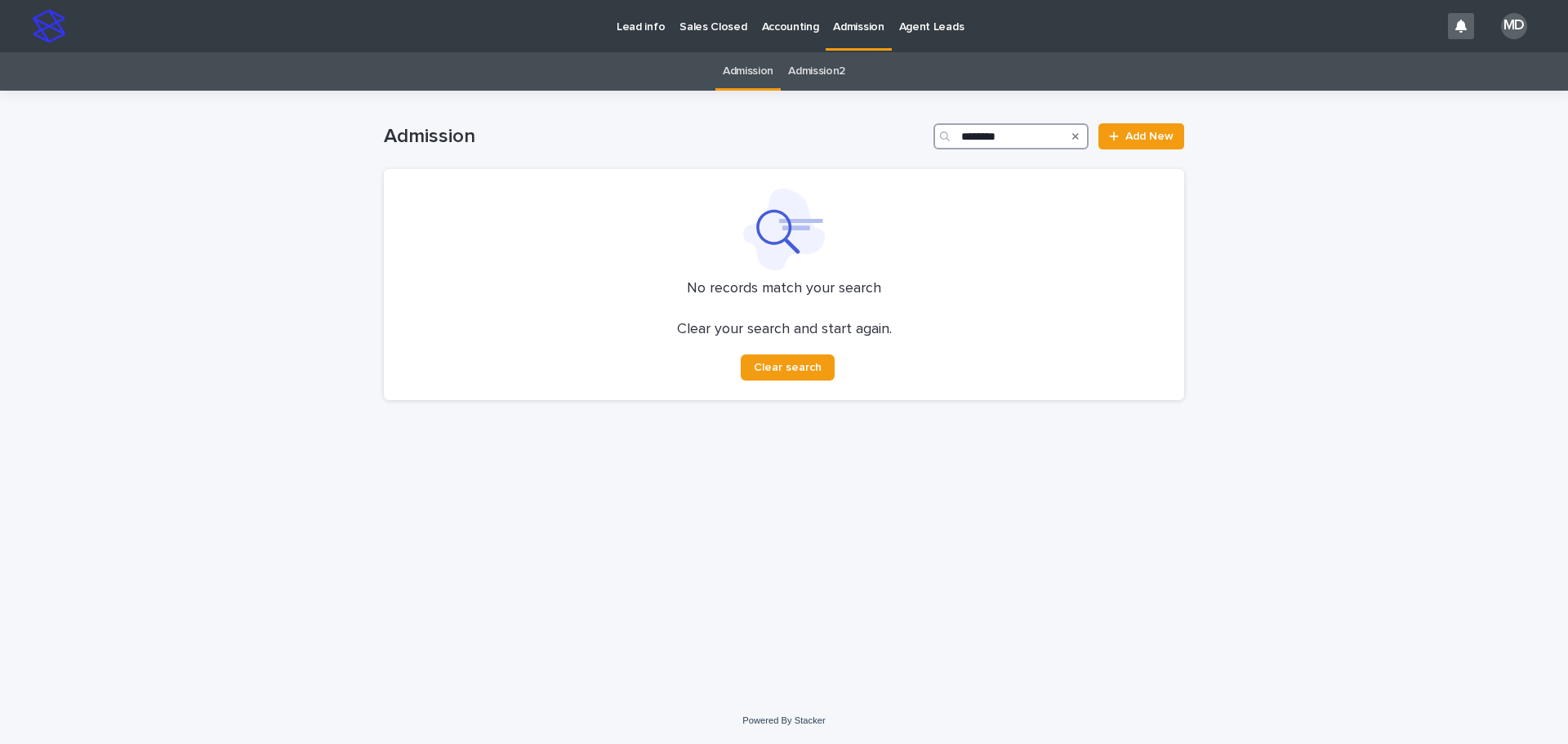 drag, startPoint x: 1022, startPoint y: 135, endPoint x: 911, endPoint y: 123, distance: 111.64676 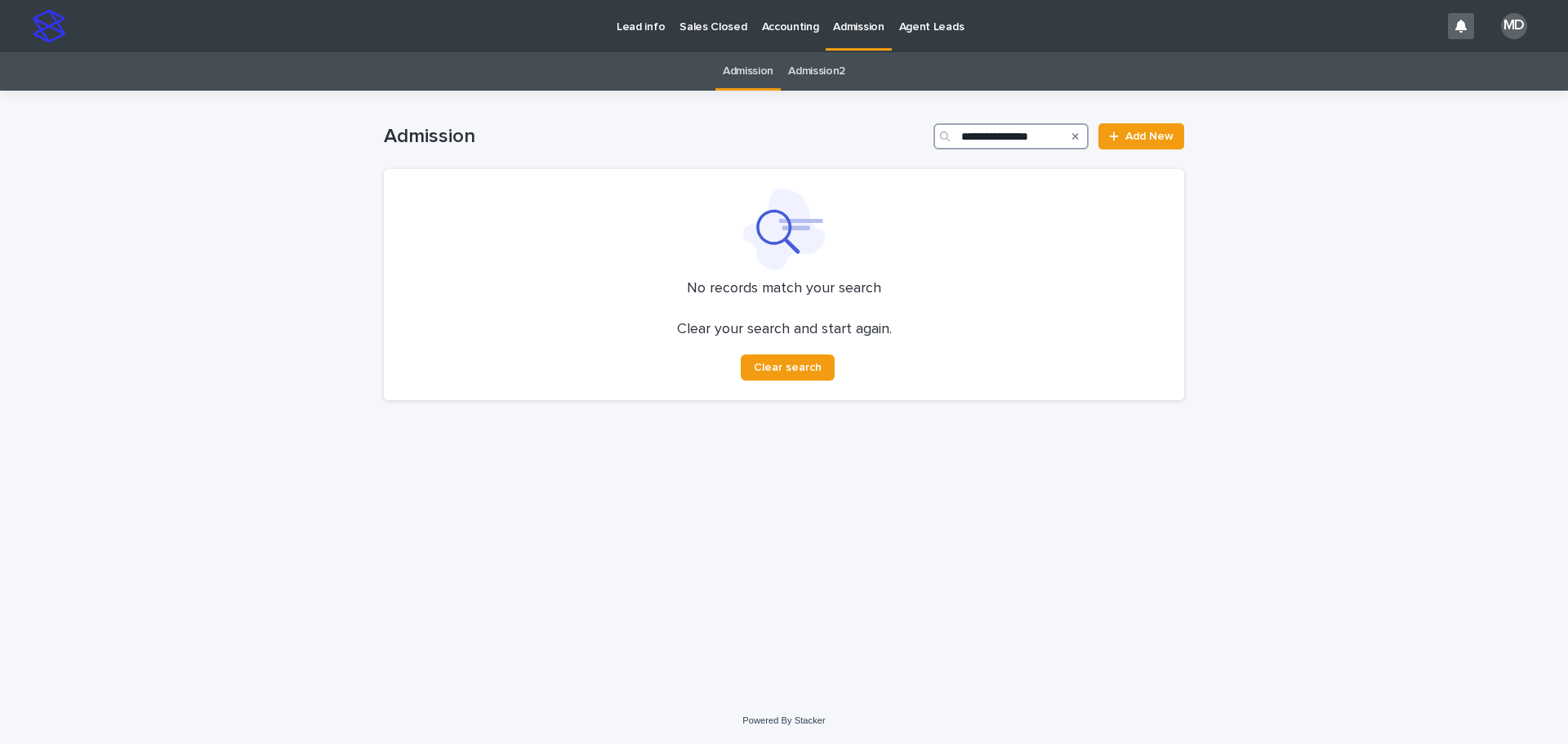 scroll, scrollTop: 0, scrollLeft: 7, axis: horizontal 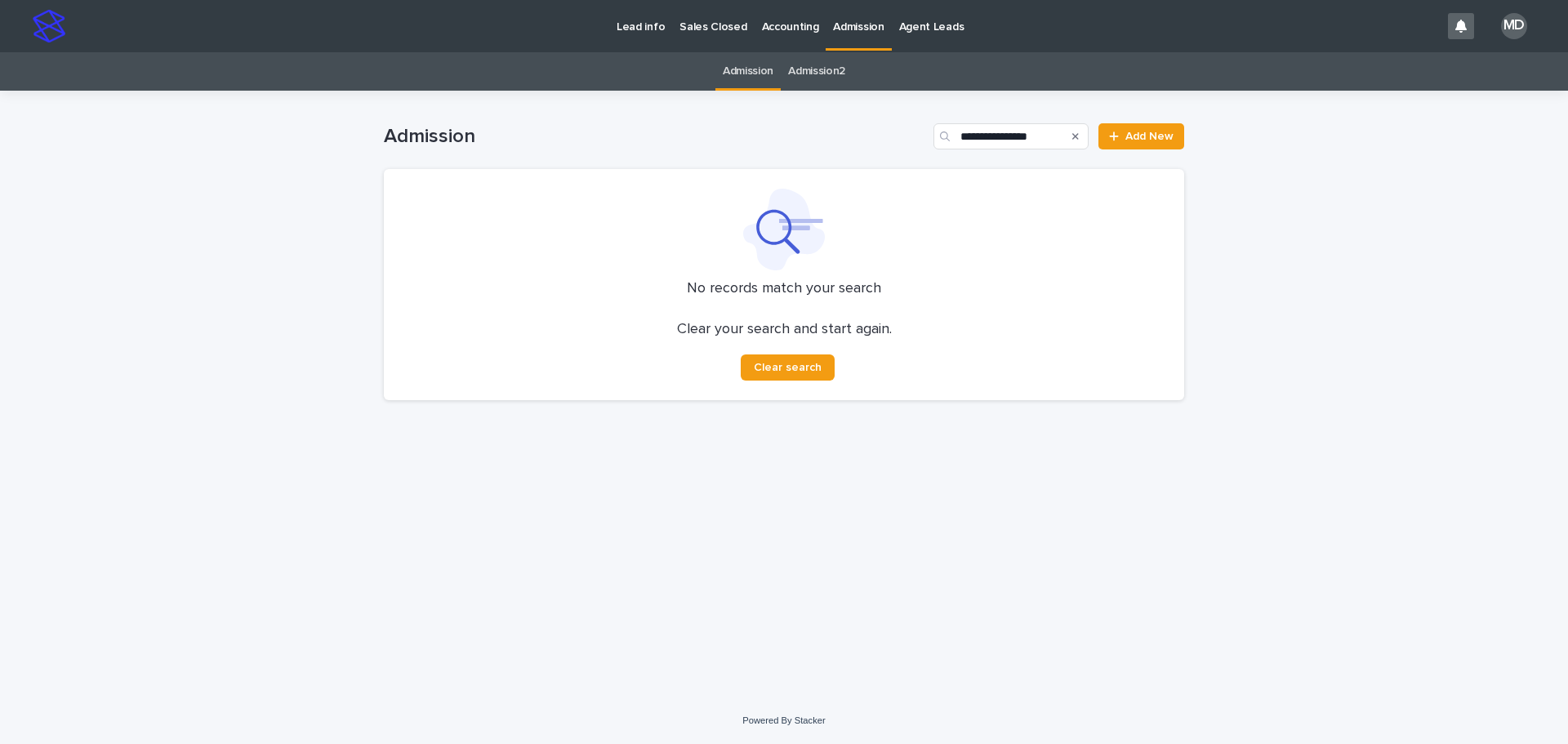 click on "Admission" at bounding box center (858, 17) 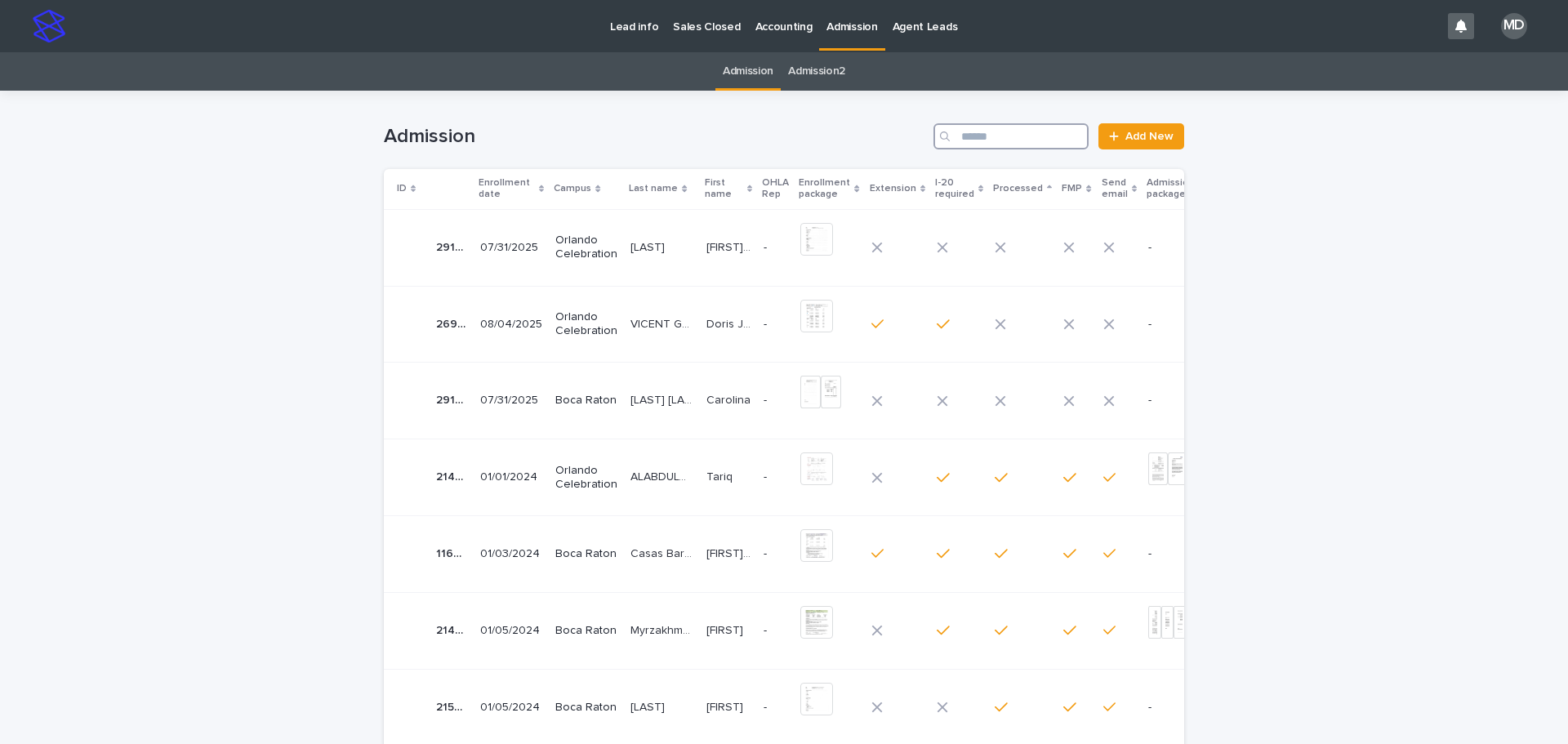 click at bounding box center (1011, 136) 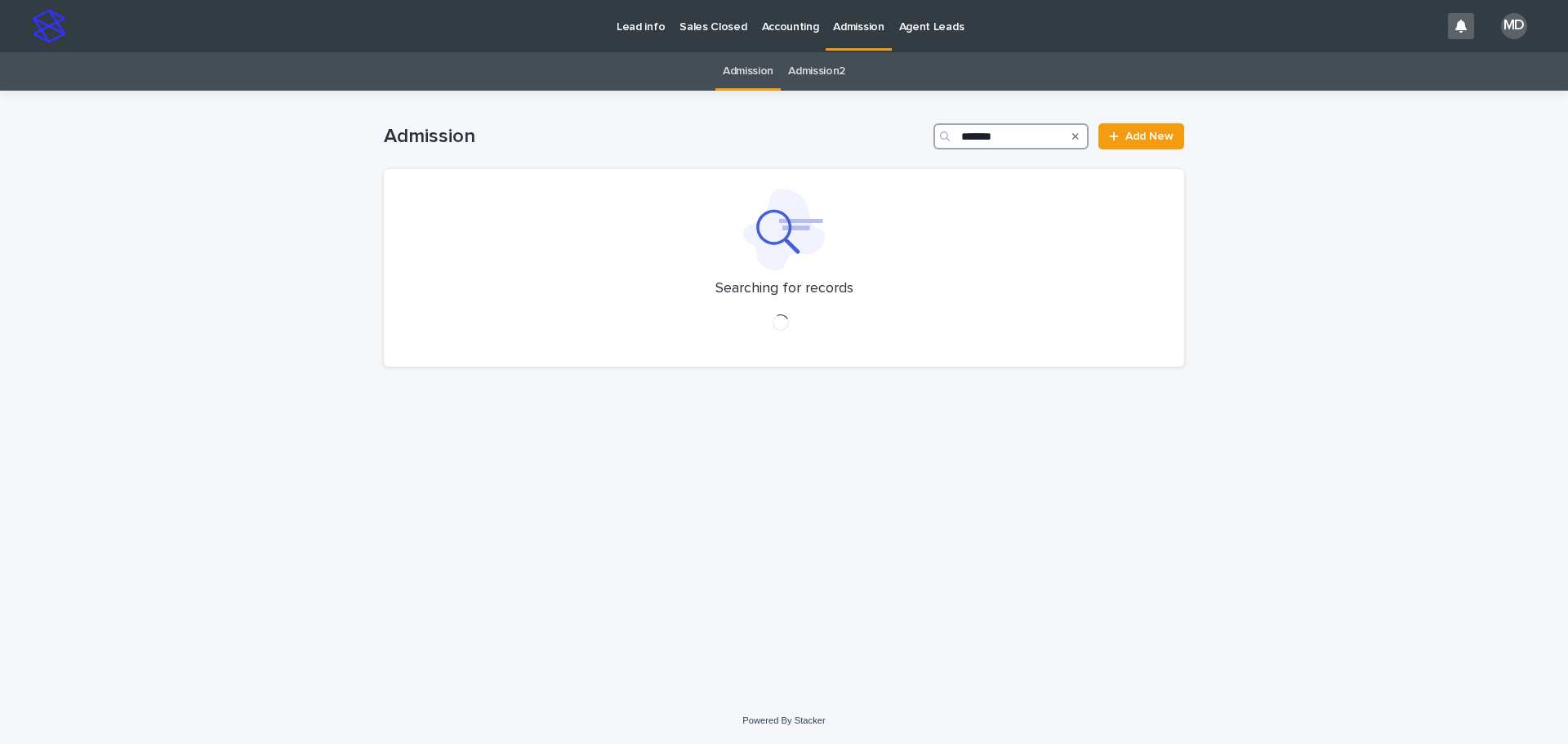 type on "*******" 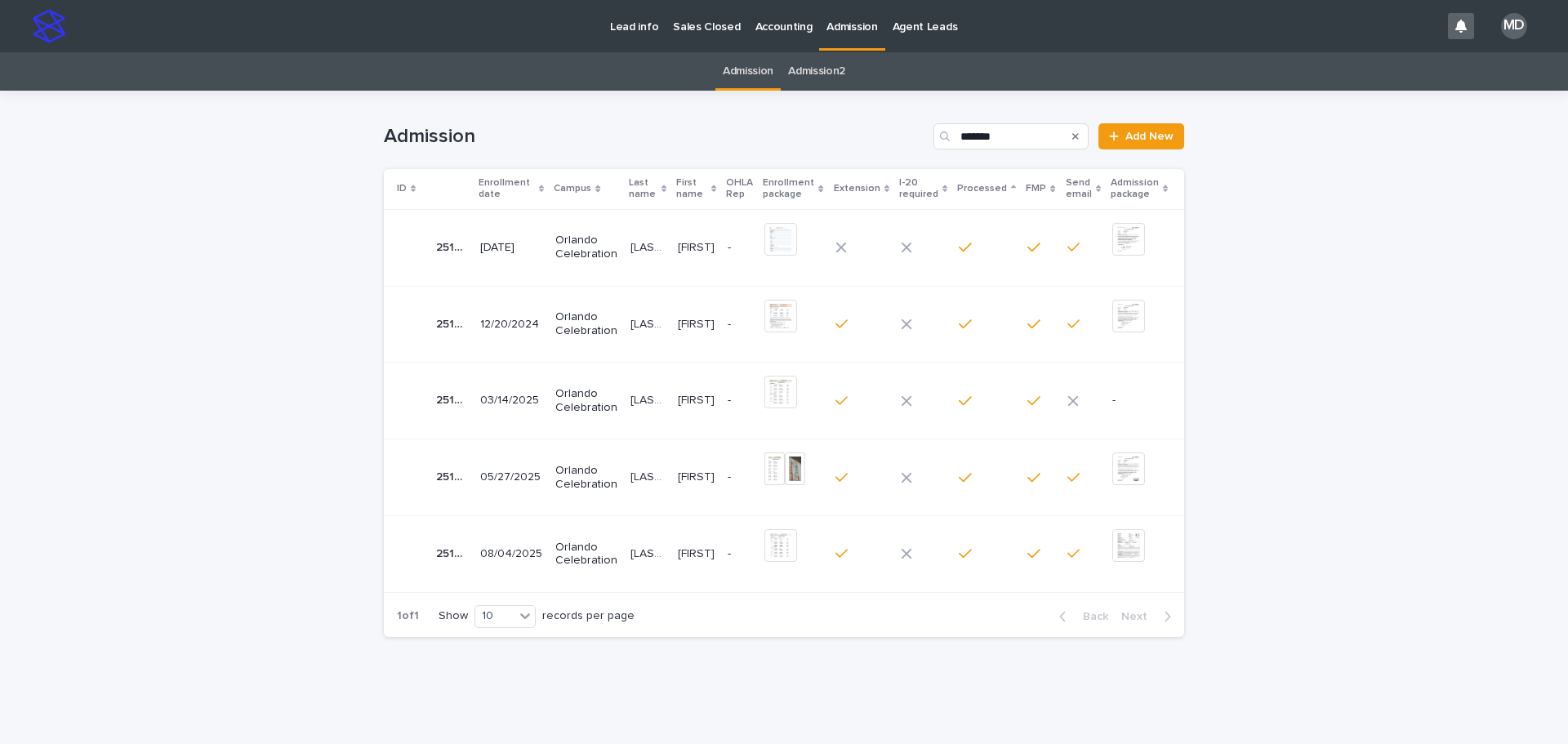 click on "Orlando Celebration" at bounding box center [586, 555] 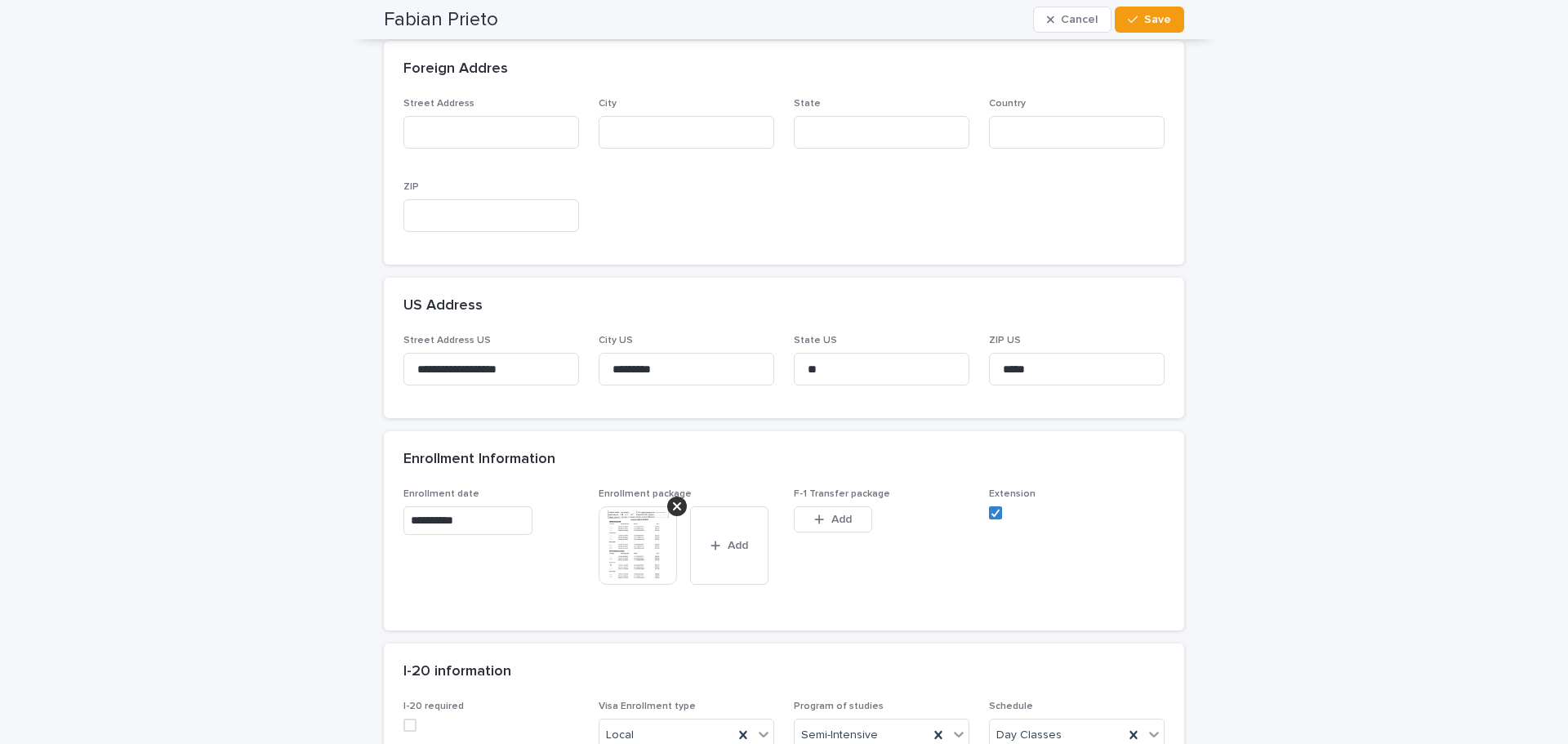scroll, scrollTop: 572, scrollLeft: 0, axis: vertical 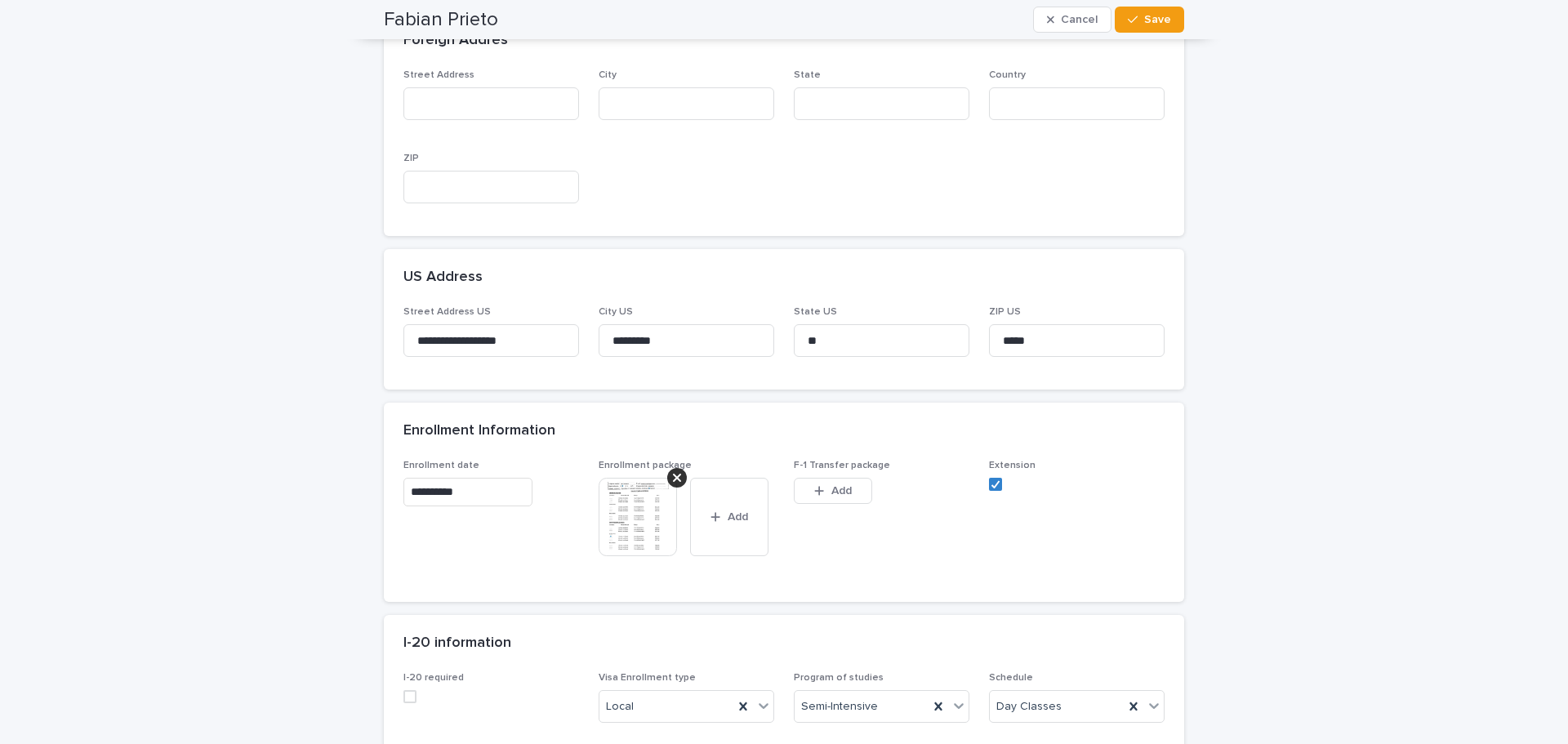click at bounding box center (638, 517) 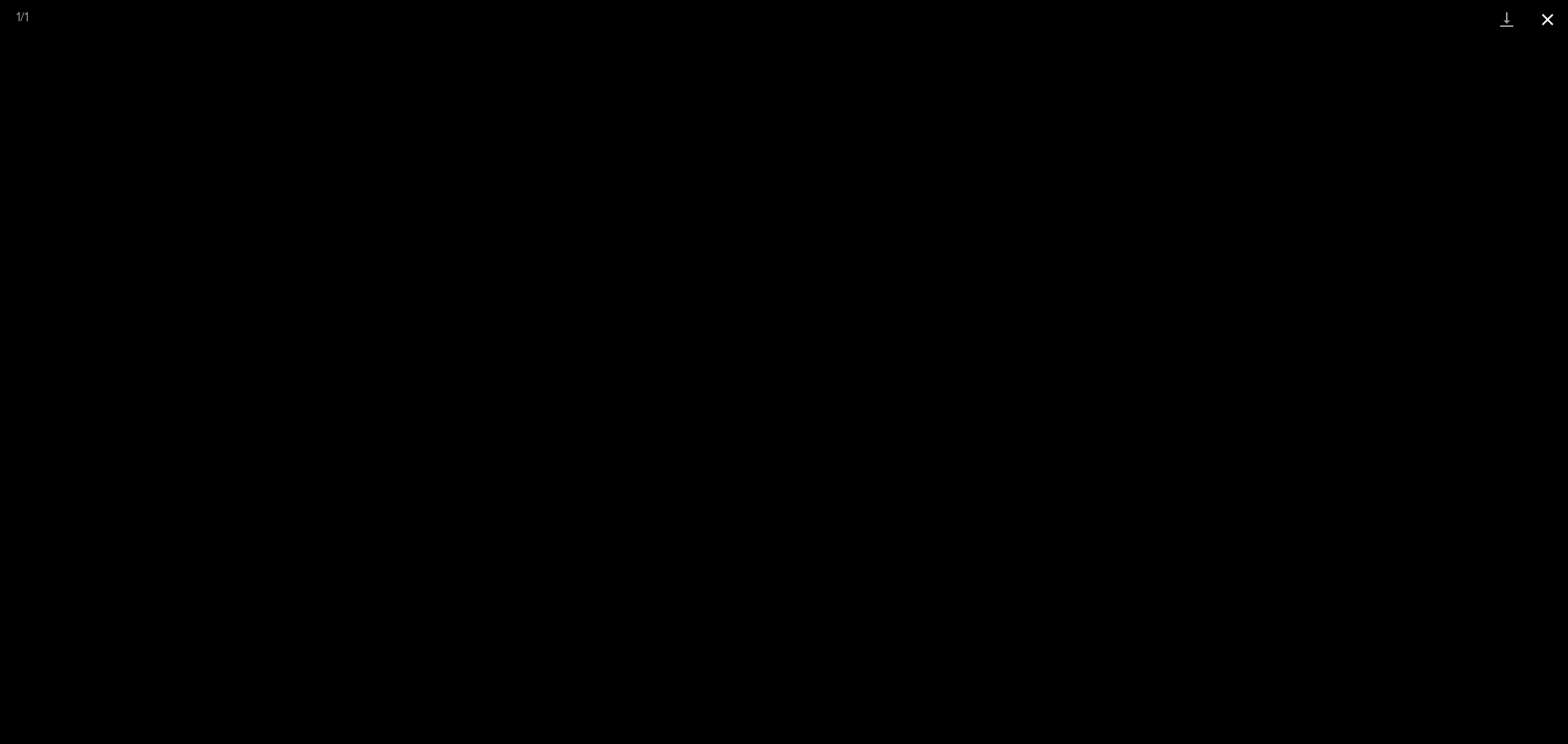 click at bounding box center [1548, 19] 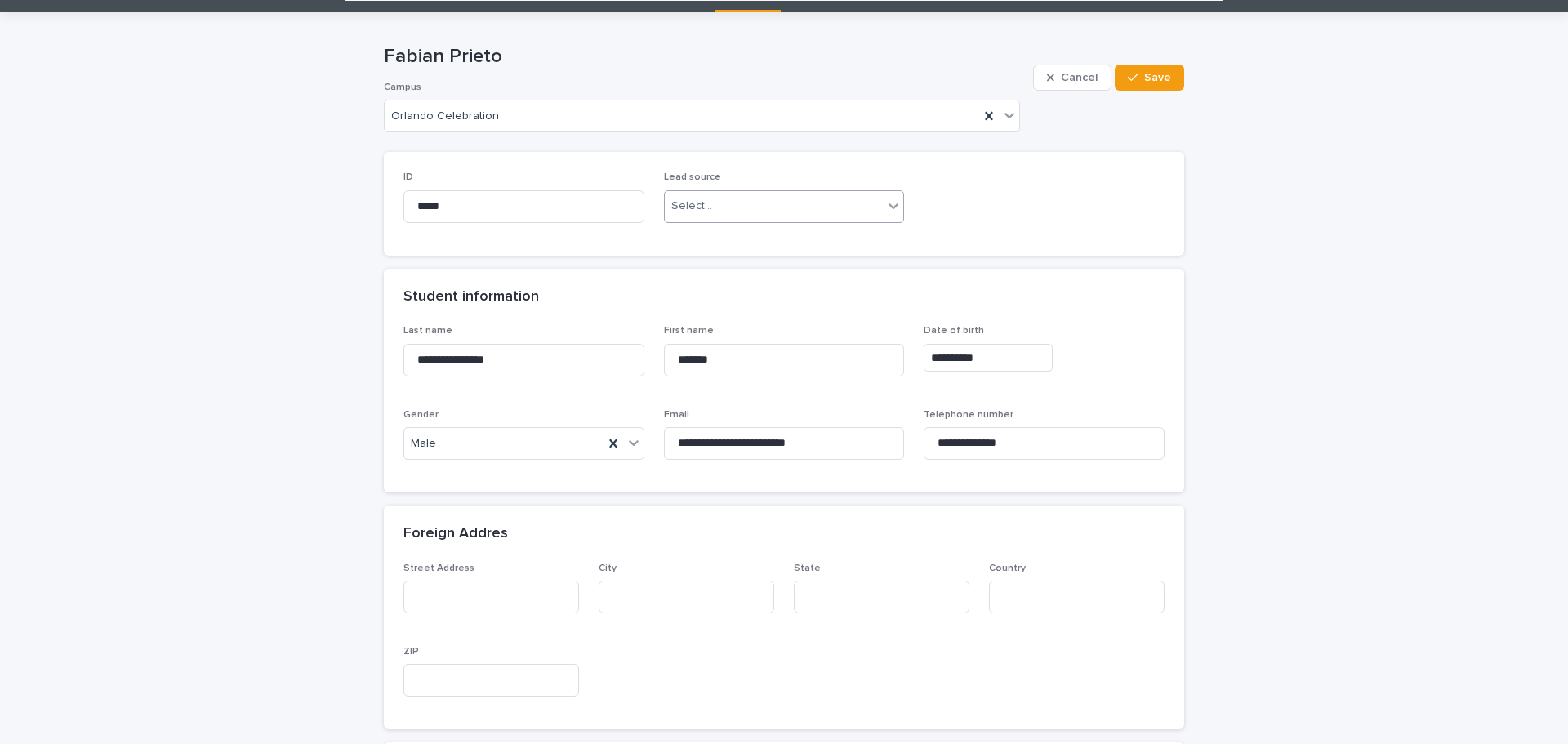 scroll, scrollTop: 0, scrollLeft: 0, axis: both 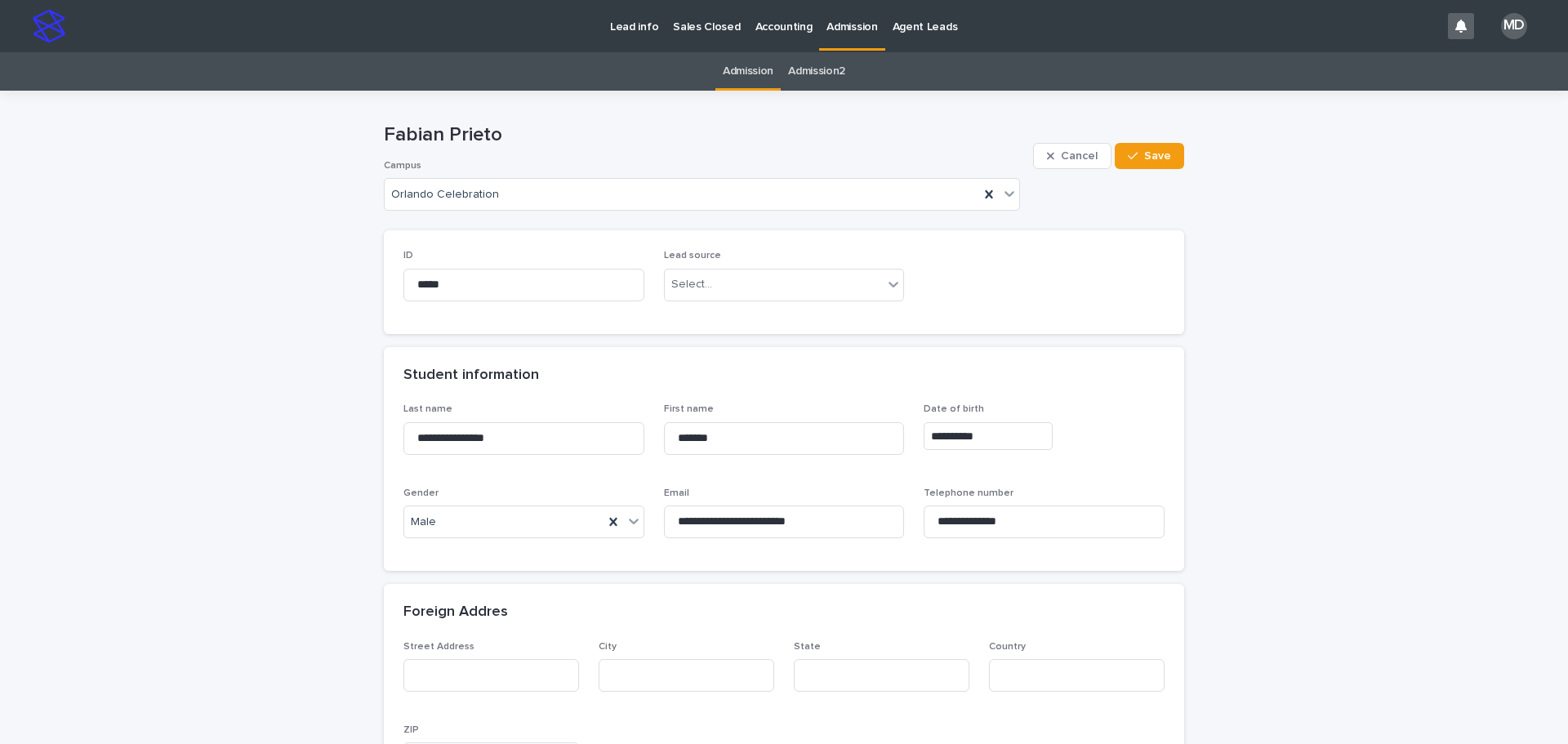 click on "Admission" at bounding box center [852, 17] 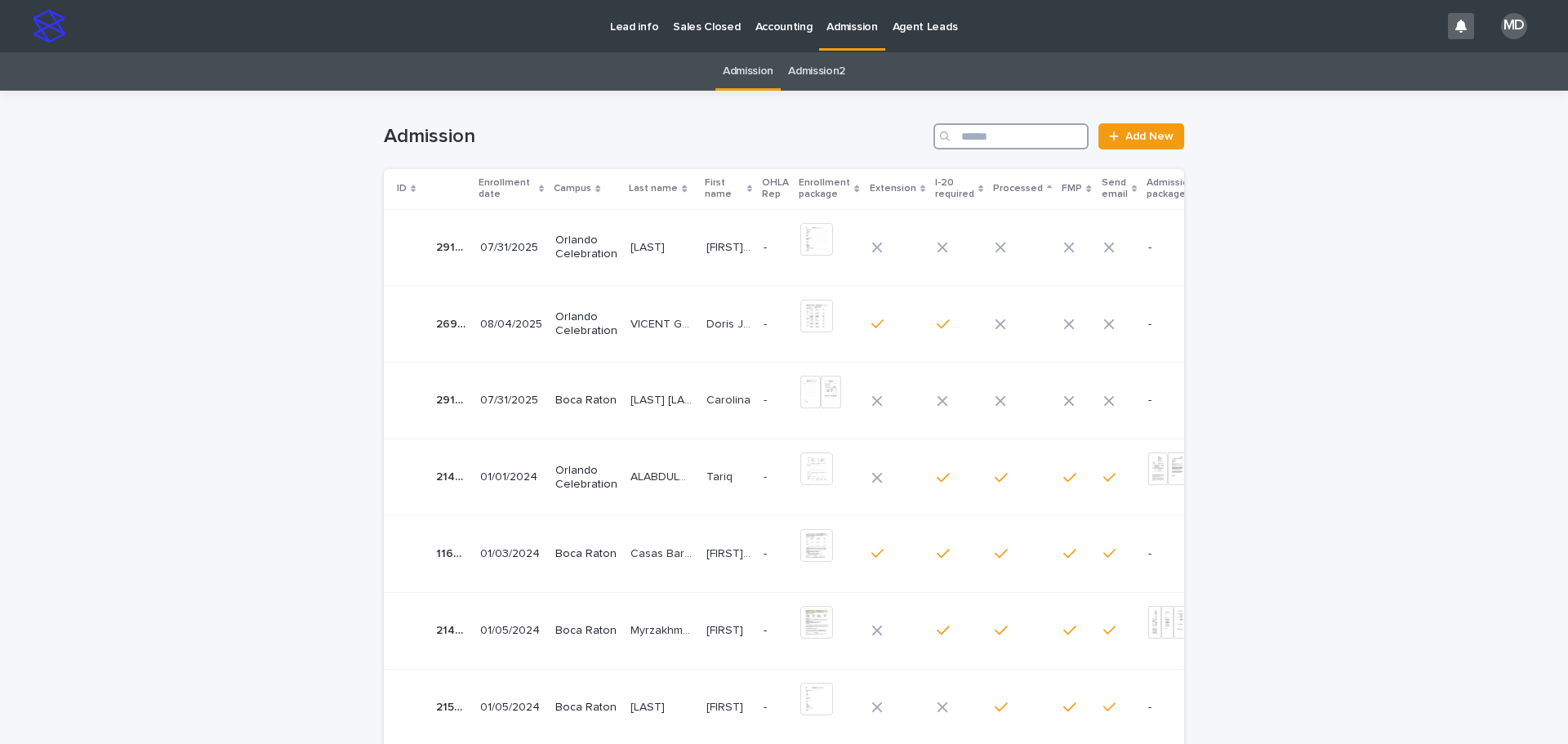 click at bounding box center (1011, 136) 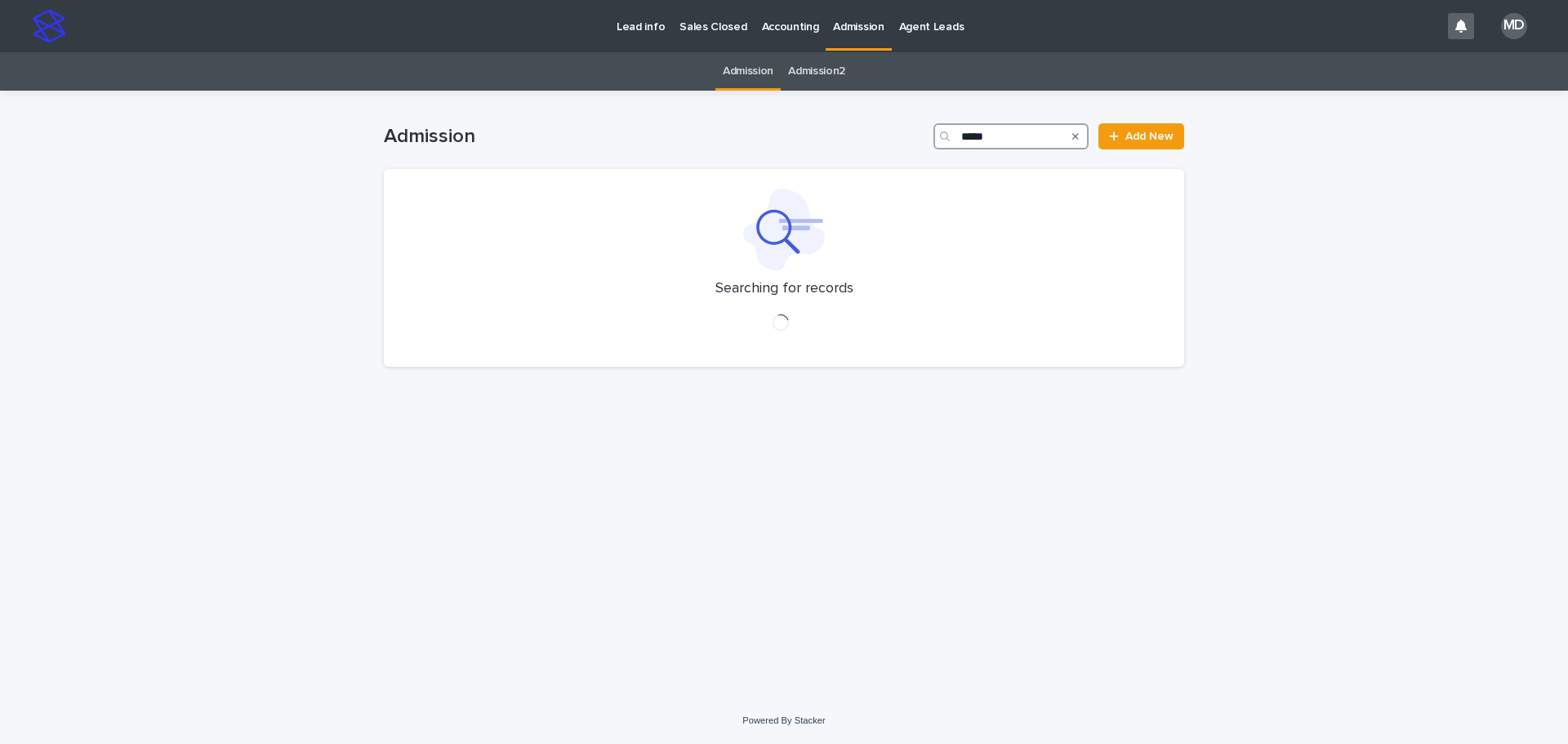 type on "*****" 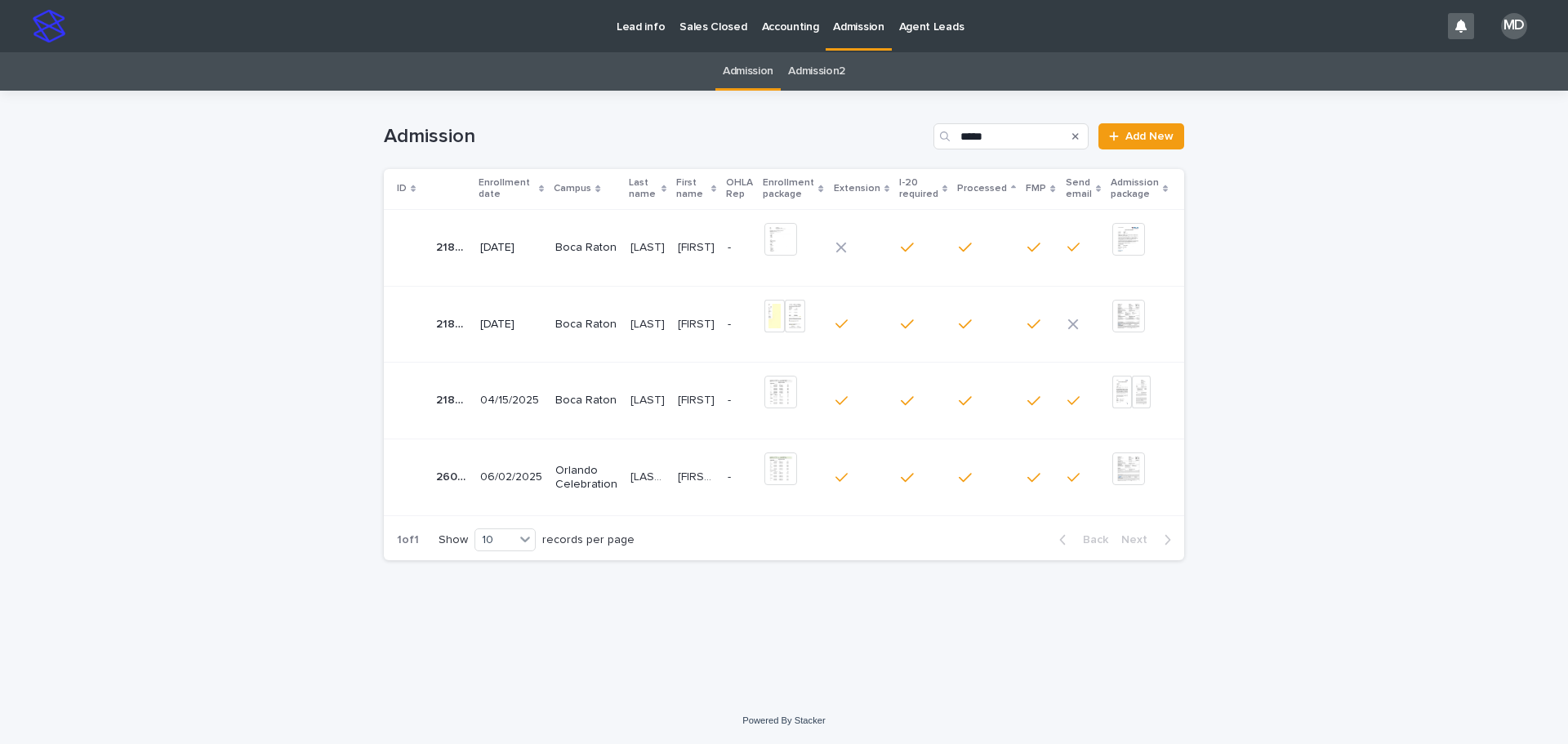 click on "Orlando Celebration" at bounding box center (586, 478) 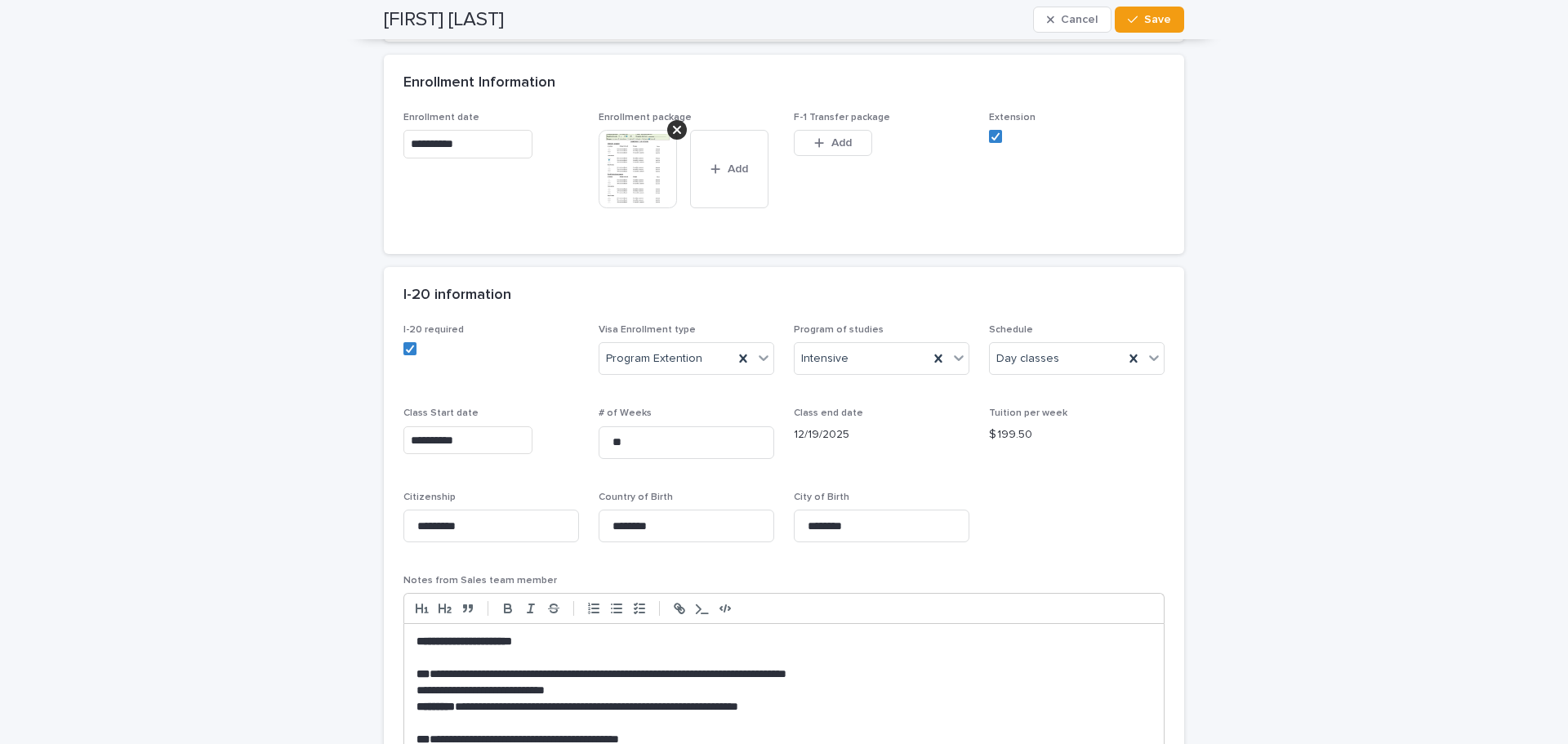 scroll, scrollTop: 817, scrollLeft: 0, axis: vertical 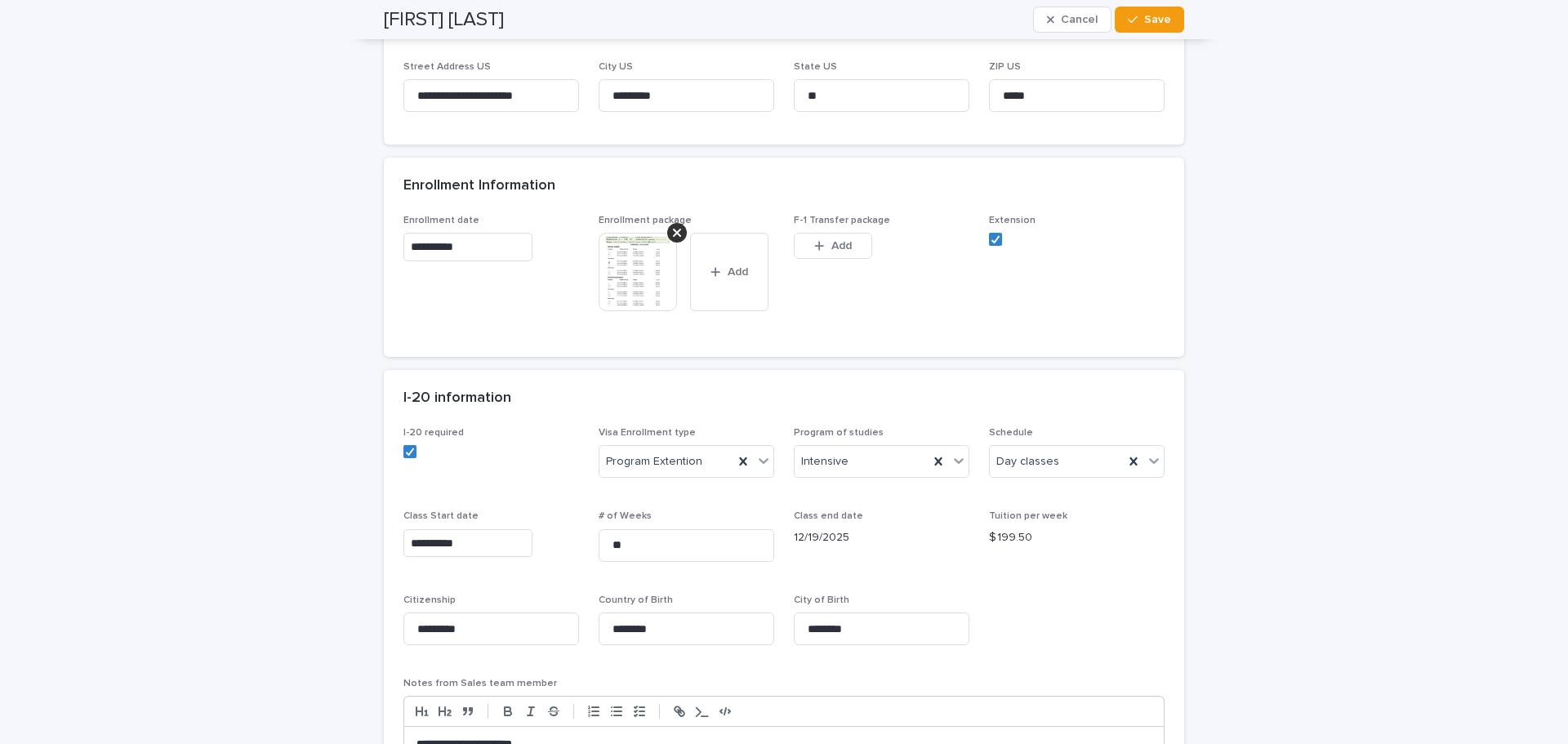 click at bounding box center (638, 272) 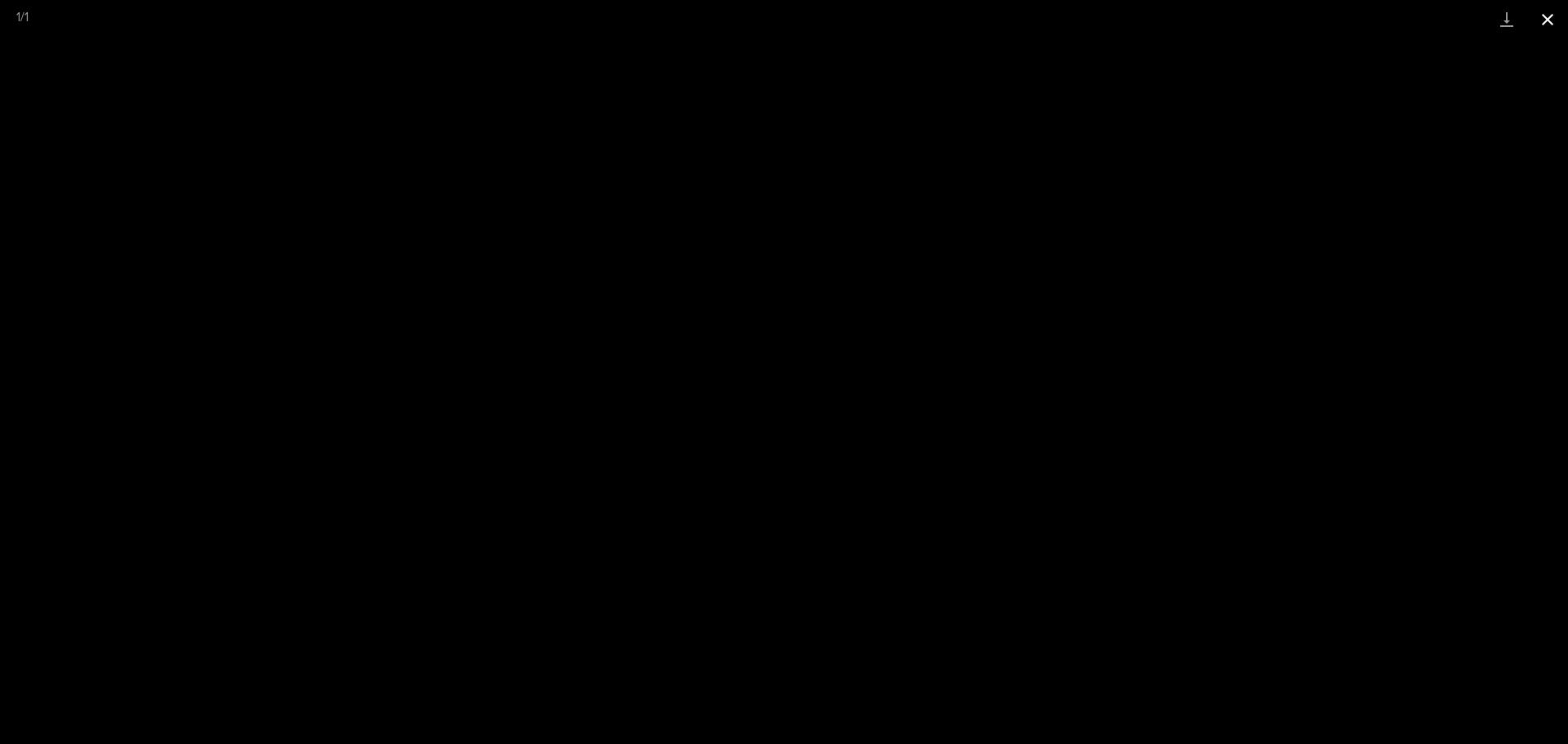 click at bounding box center (1548, 19) 